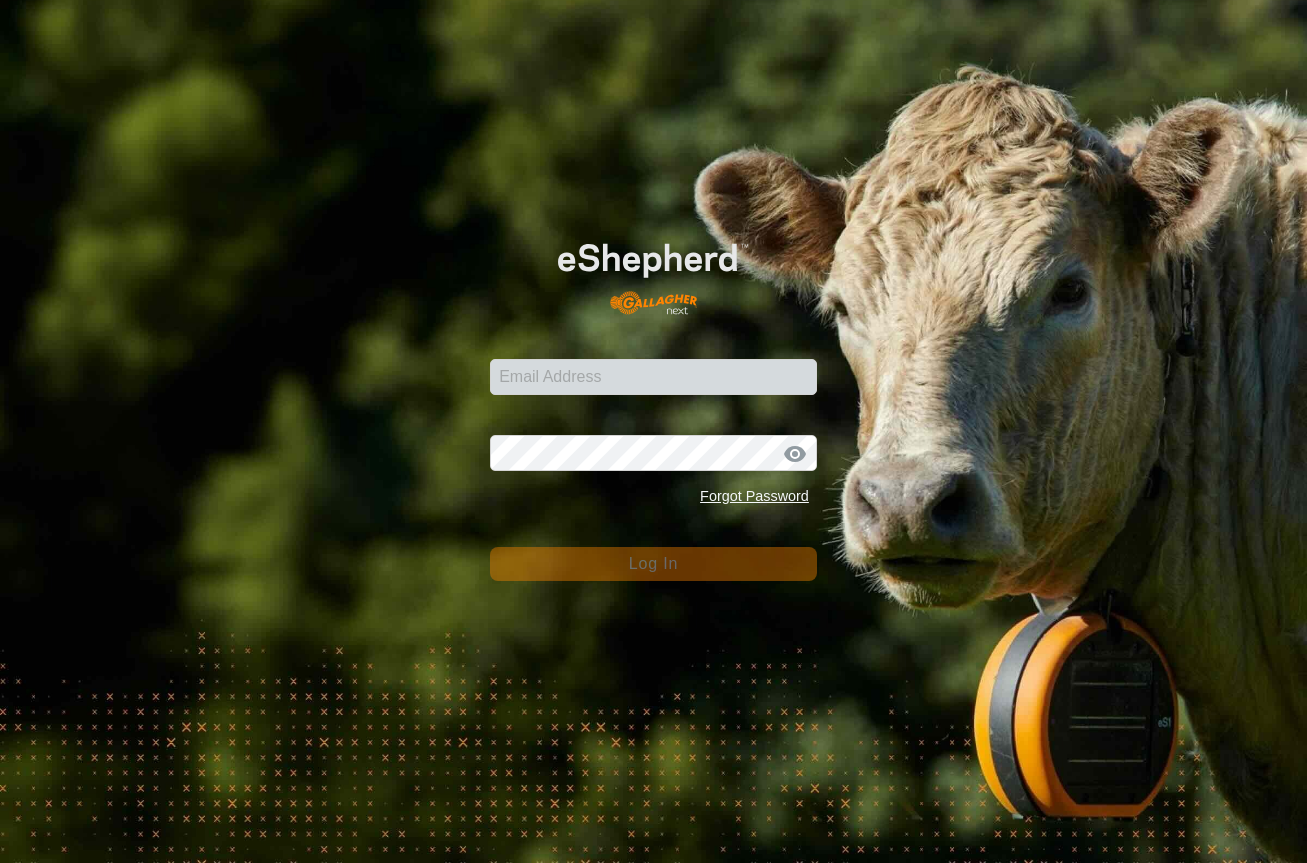 scroll, scrollTop: 0, scrollLeft: 0, axis: both 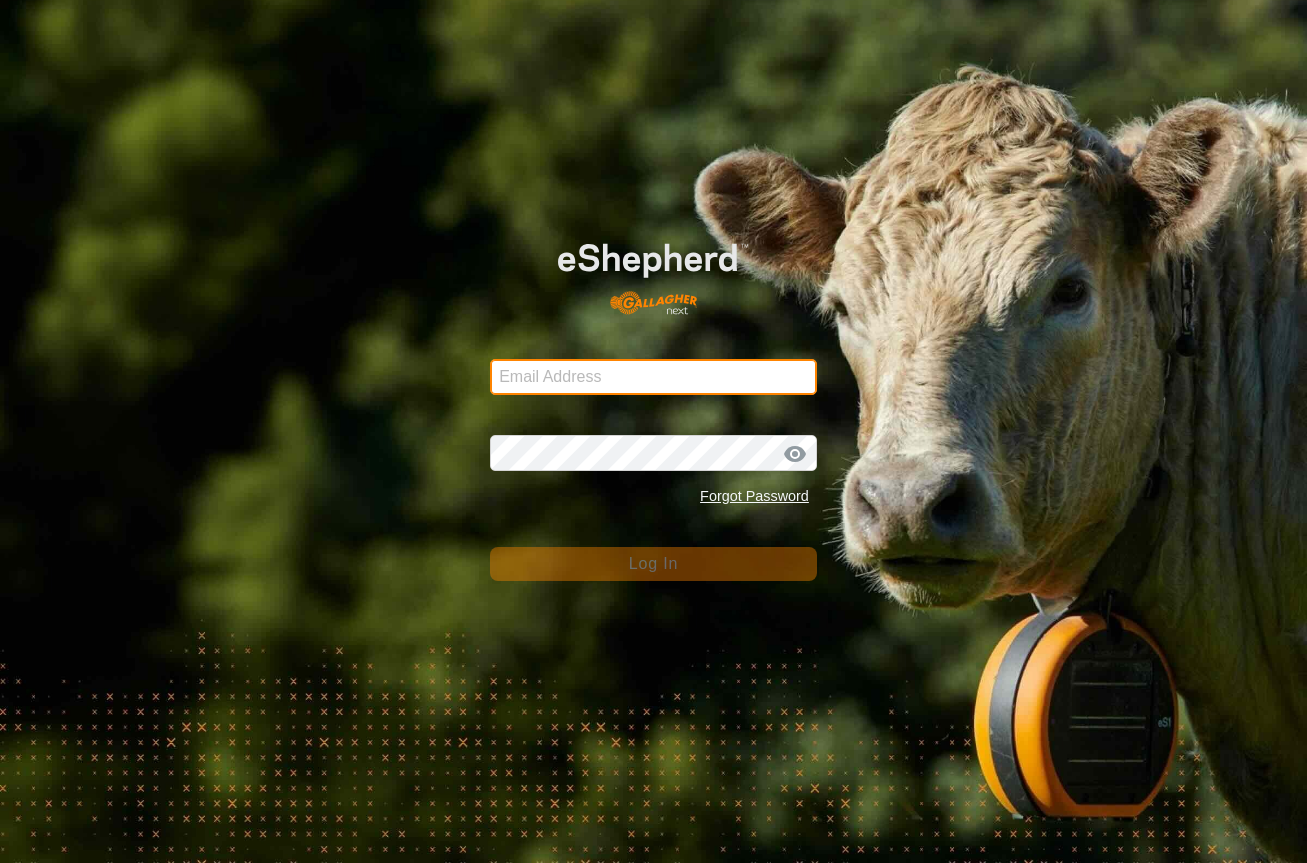 type on "[EMAIL_ADDRESS][DOMAIN_NAME]" 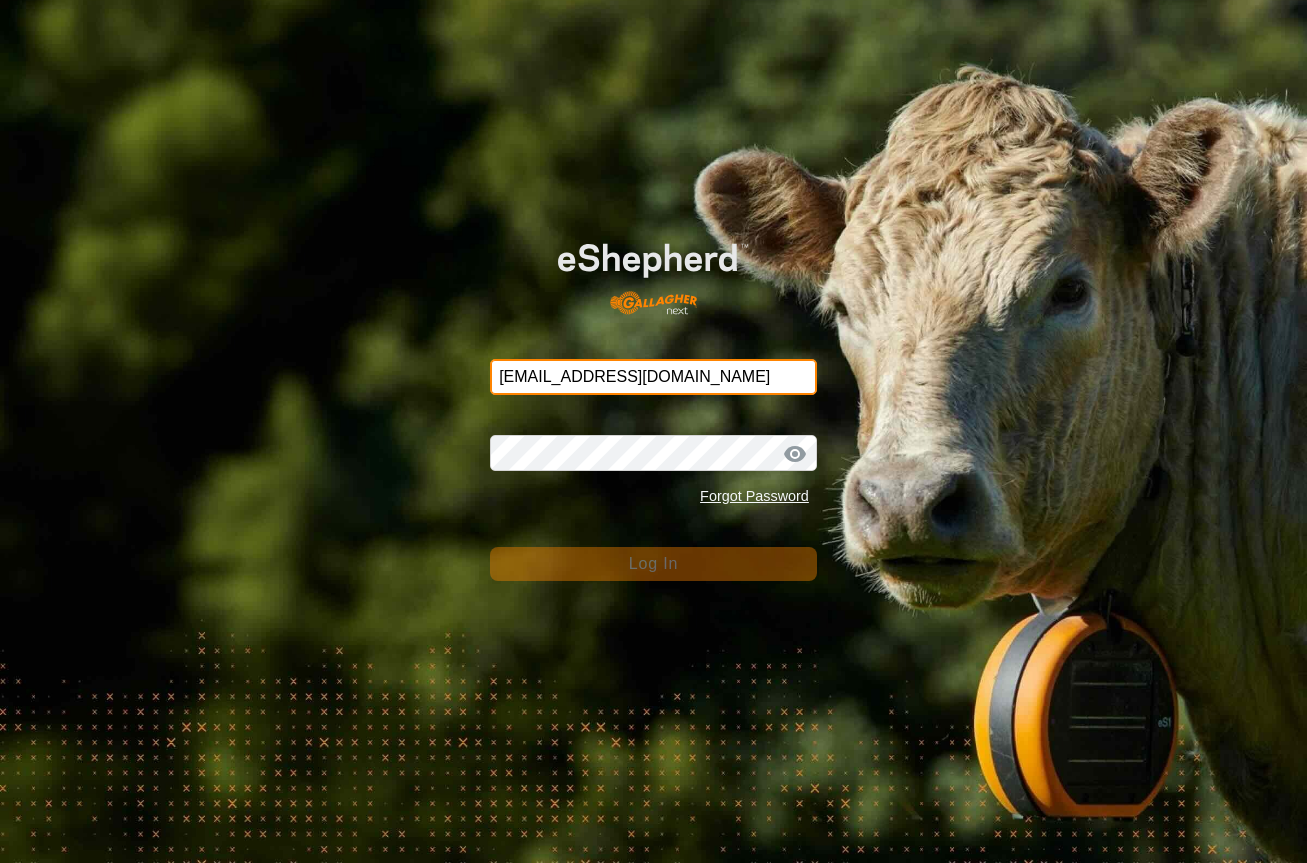 click on "[EMAIL_ADDRESS][DOMAIN_NAME]" at bounding box center [653, 377] 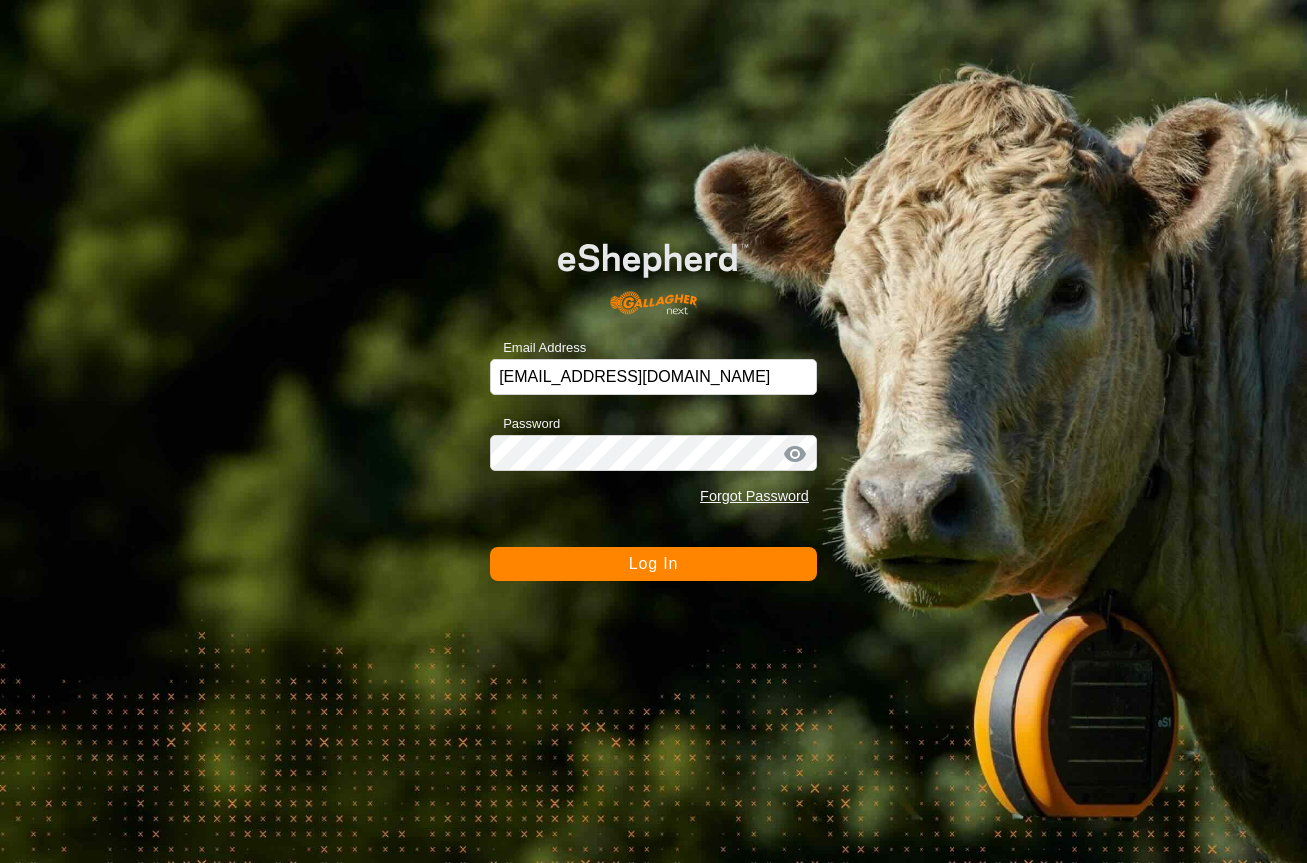 click on "Log In" 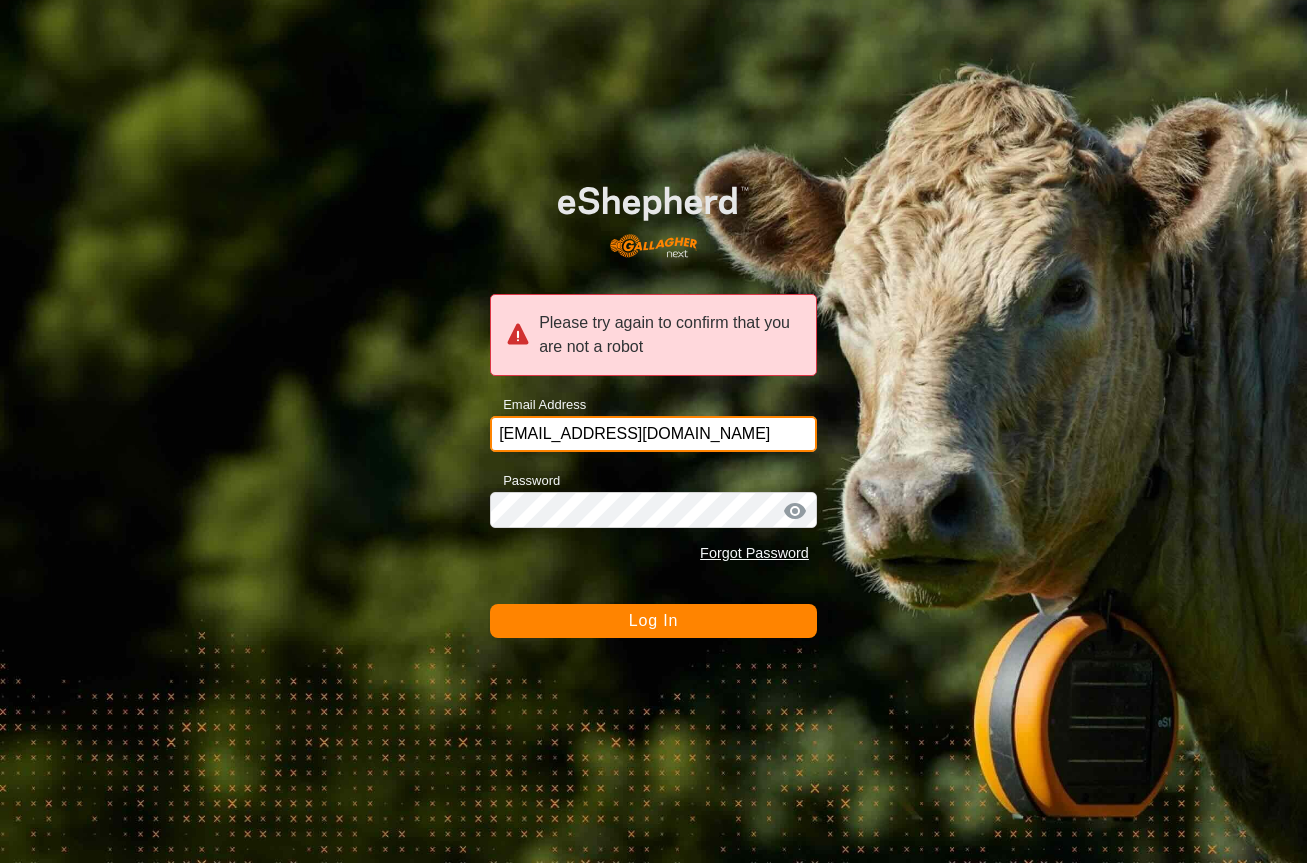 click on "[EMAIL_ADDRESS][DOMAIN_NAME]" at bounding box center (653, 434) 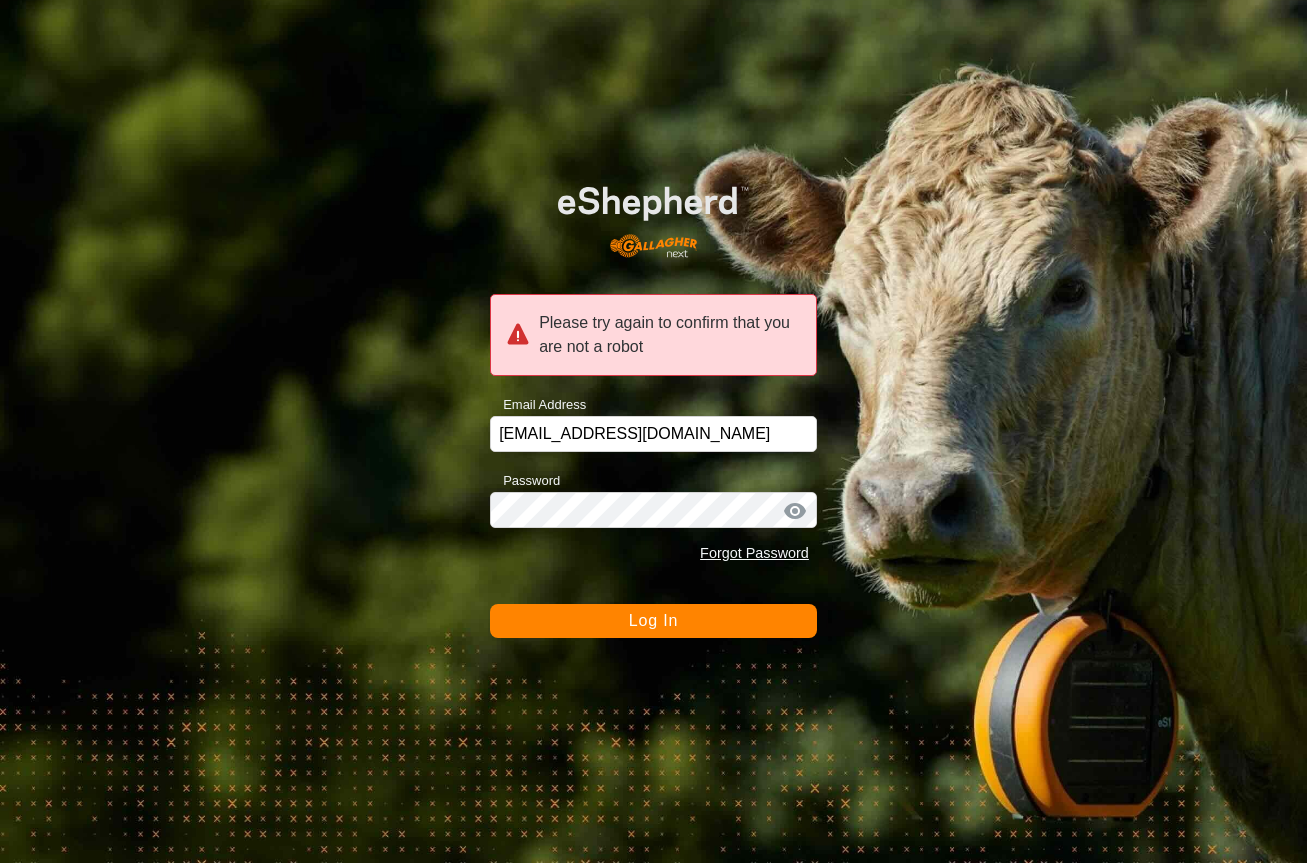 click on "Log In" 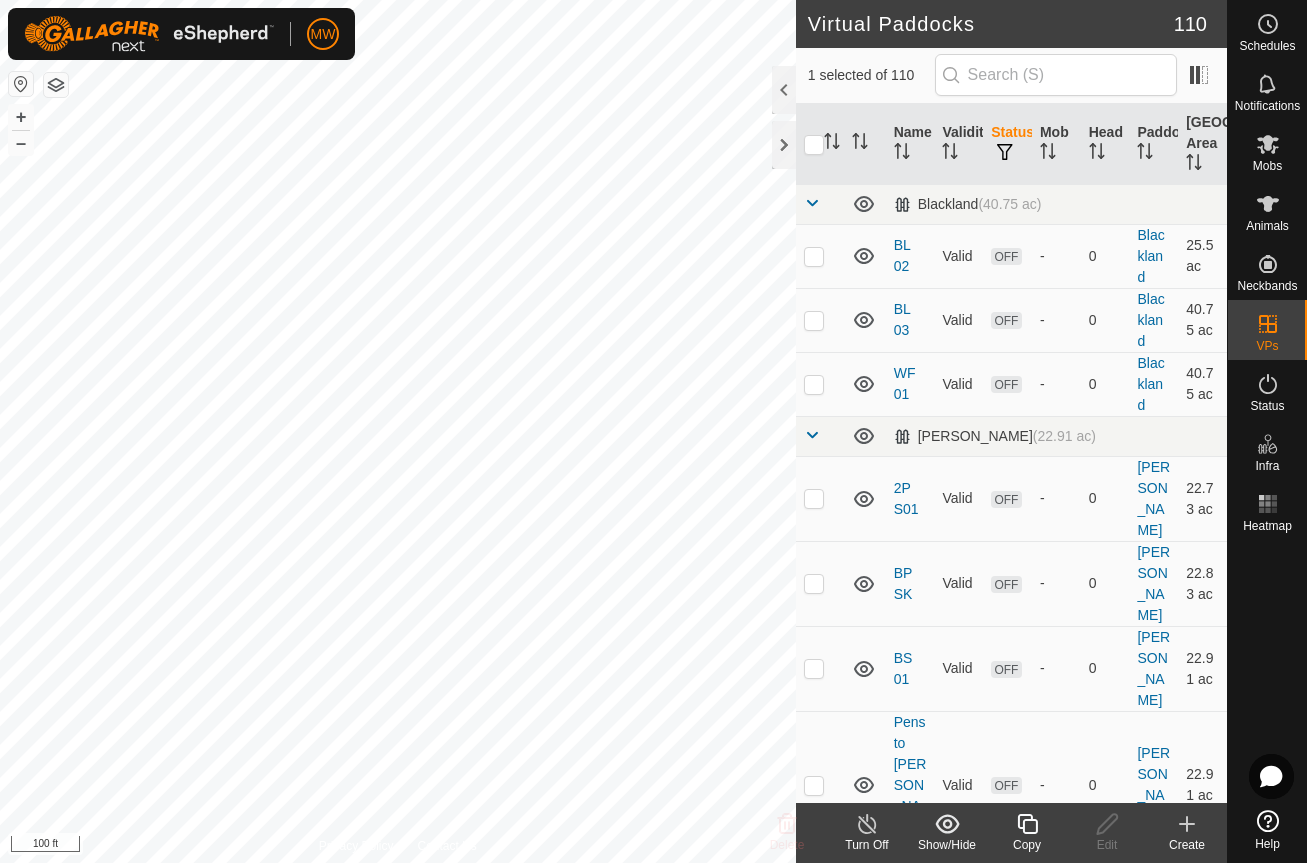 click 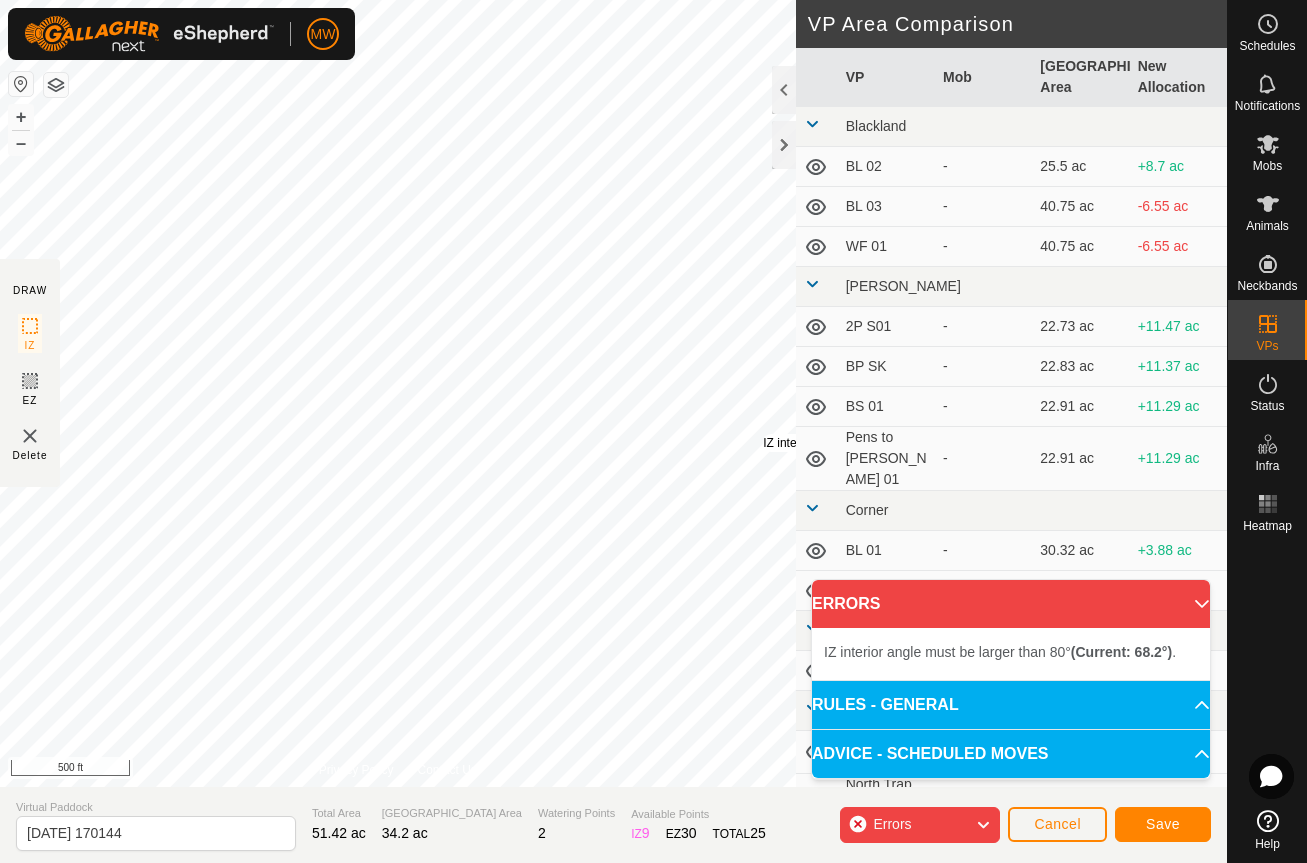 click on "IZ interior angle must be larger than 80°  (Current: 68.2°) ." at bounding box center (914, 443) 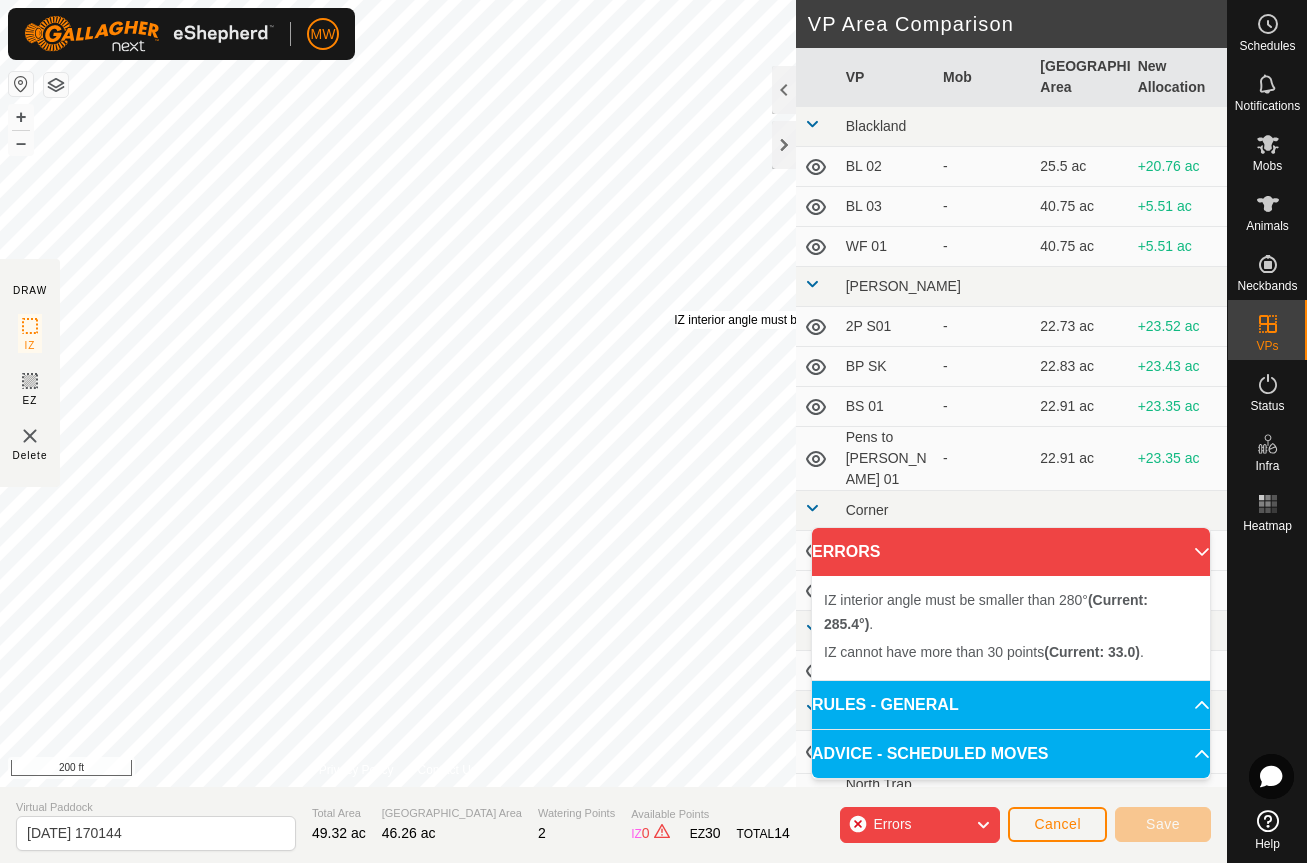 click on "IZ interior angle must be smaller than 280°  (Current: 285.4°) ." at bounding box center [835, 320] 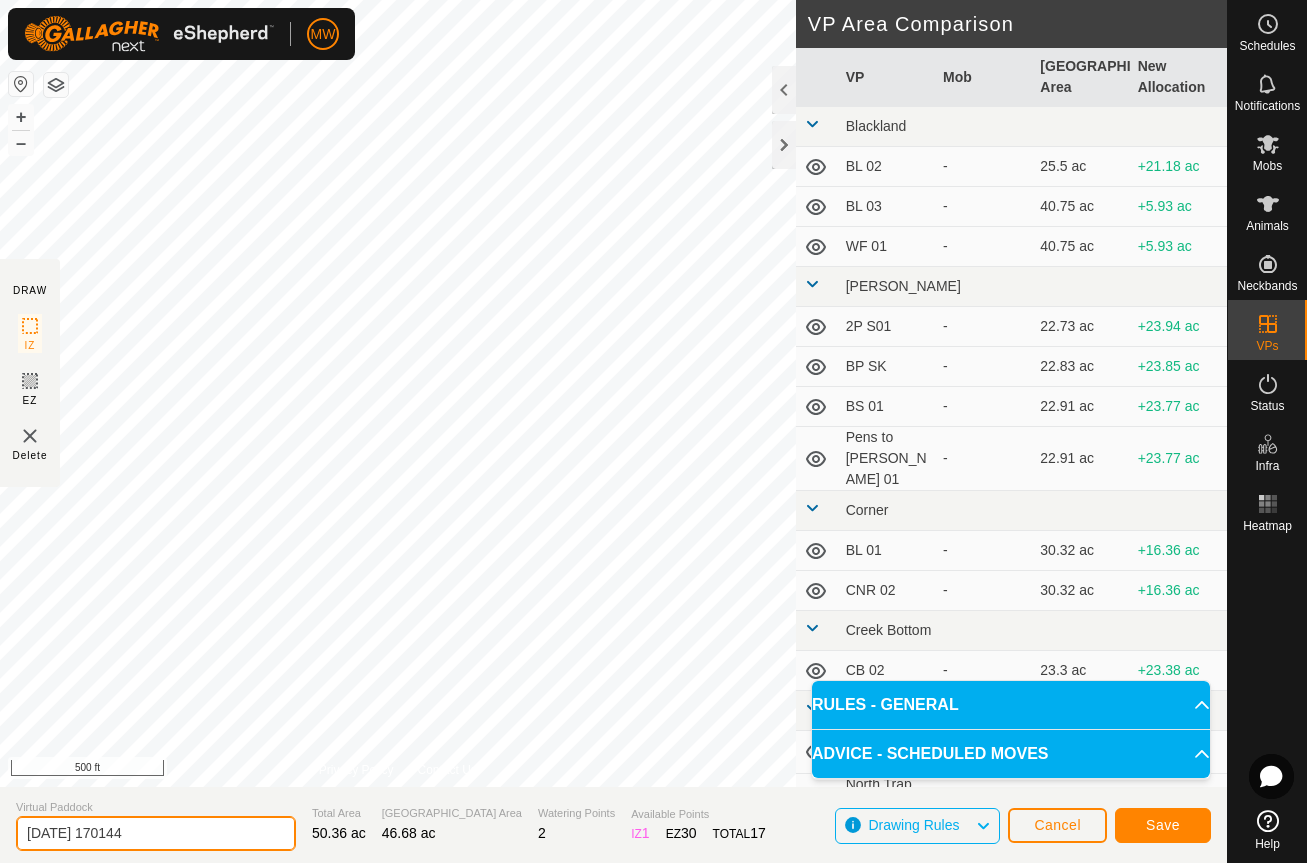 drag, startPoint x: 170, startPoint y: 839, endPoint x: -34, endPoint y: 834, distance: 204.06126 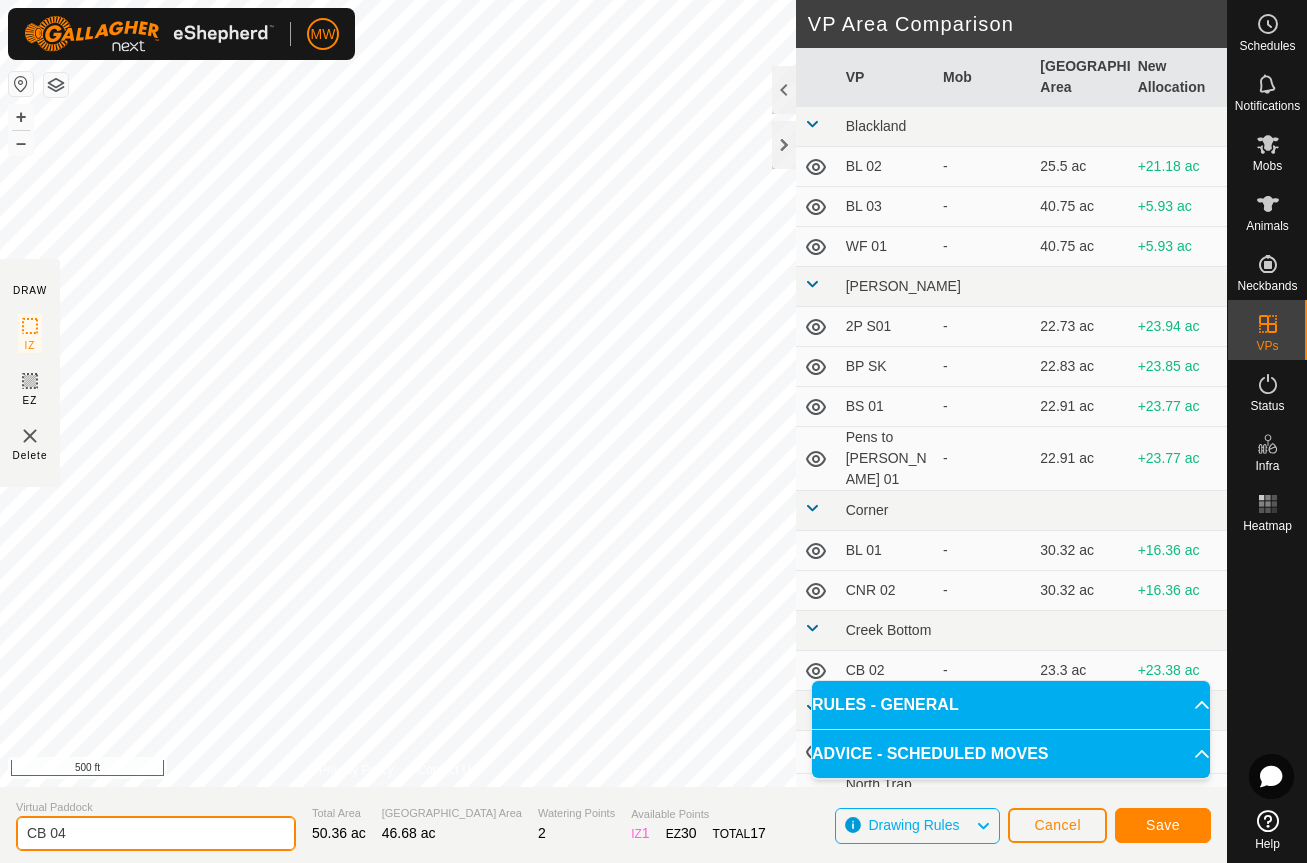 type on "CB 04" 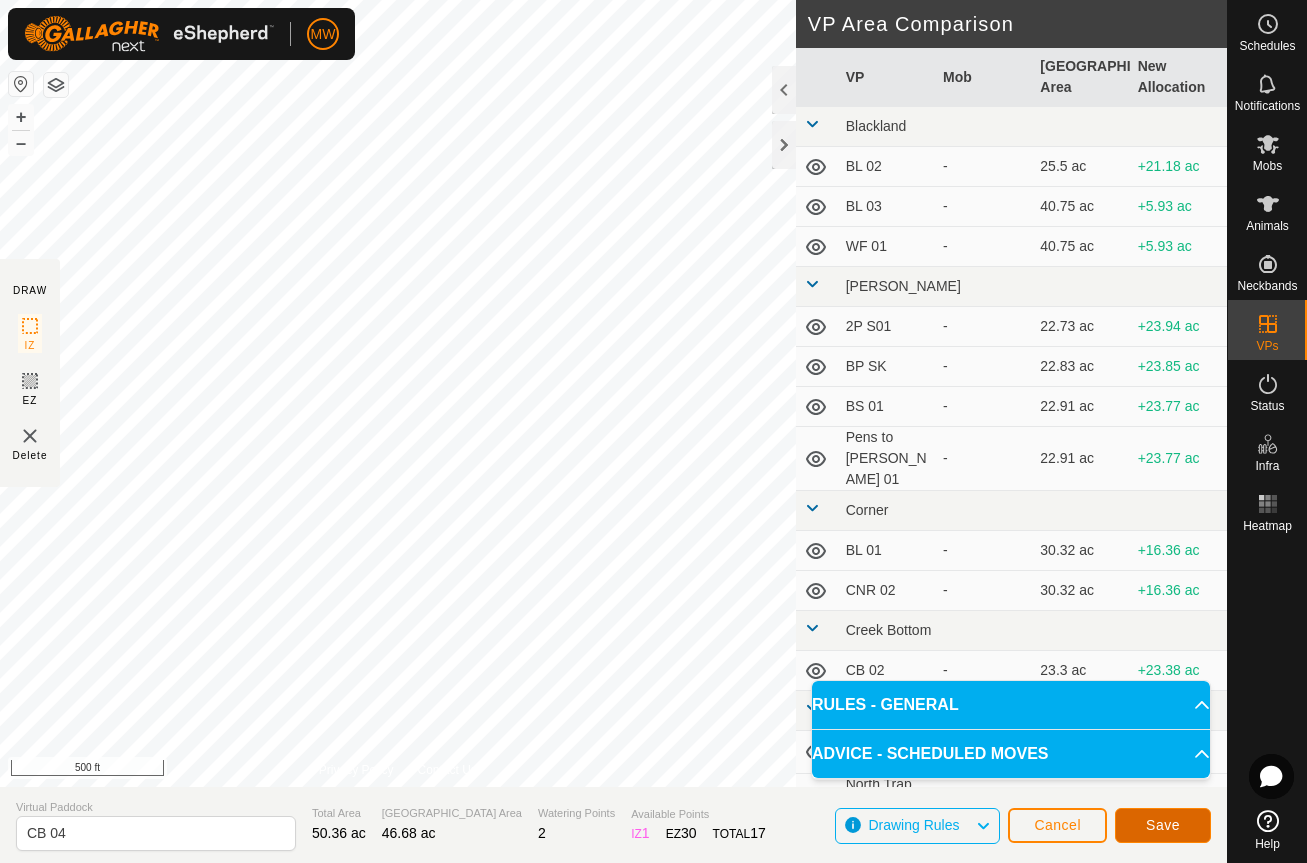 click on "Save" 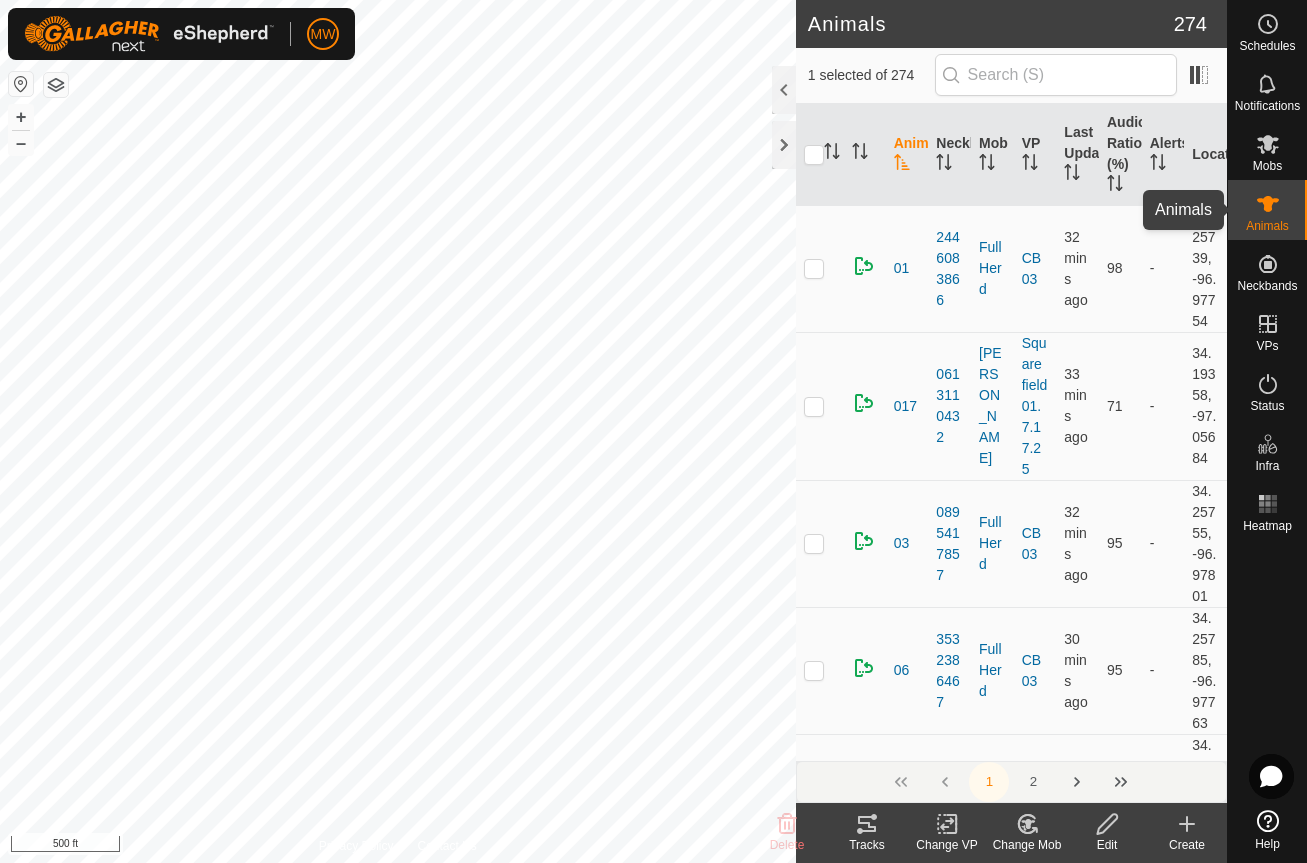 click 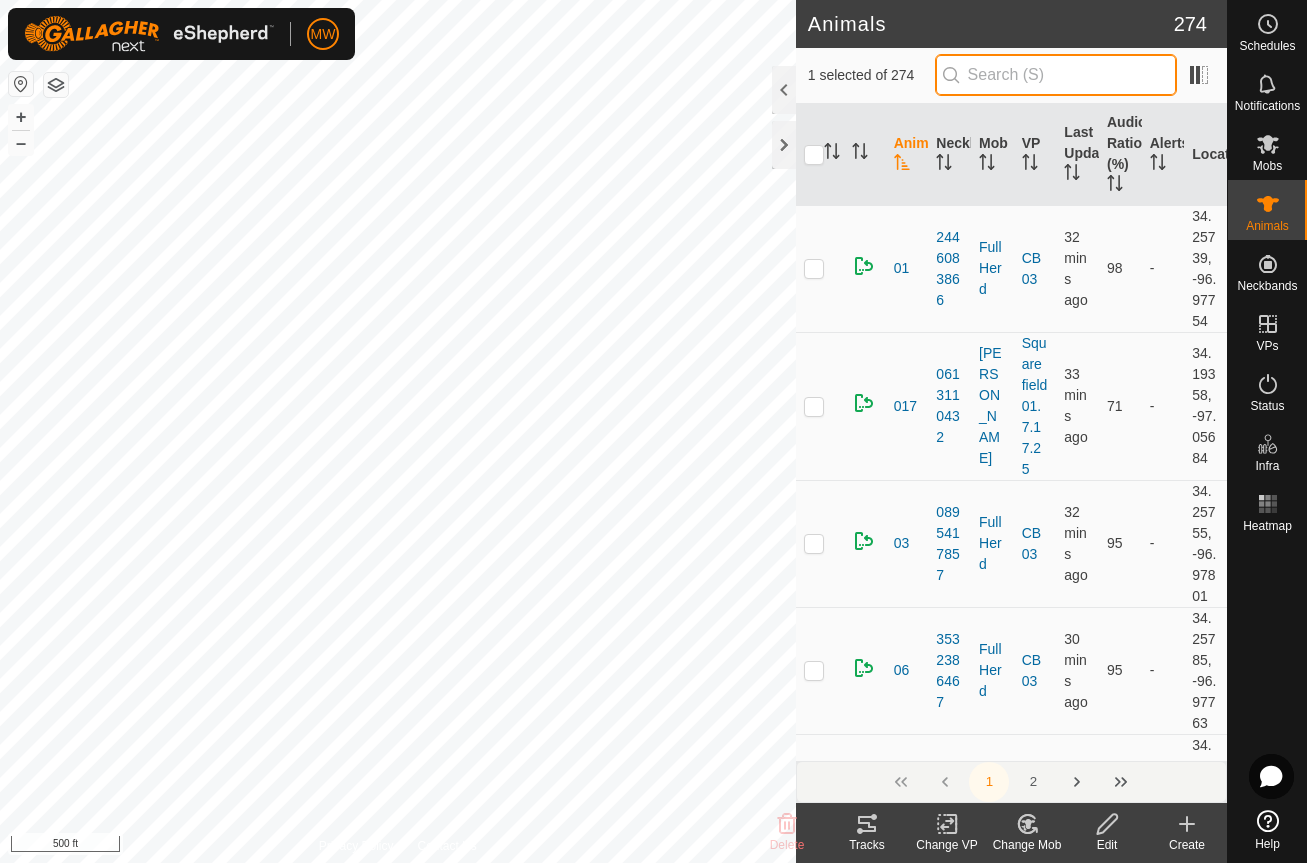 click at bounding box center (1056, 75) 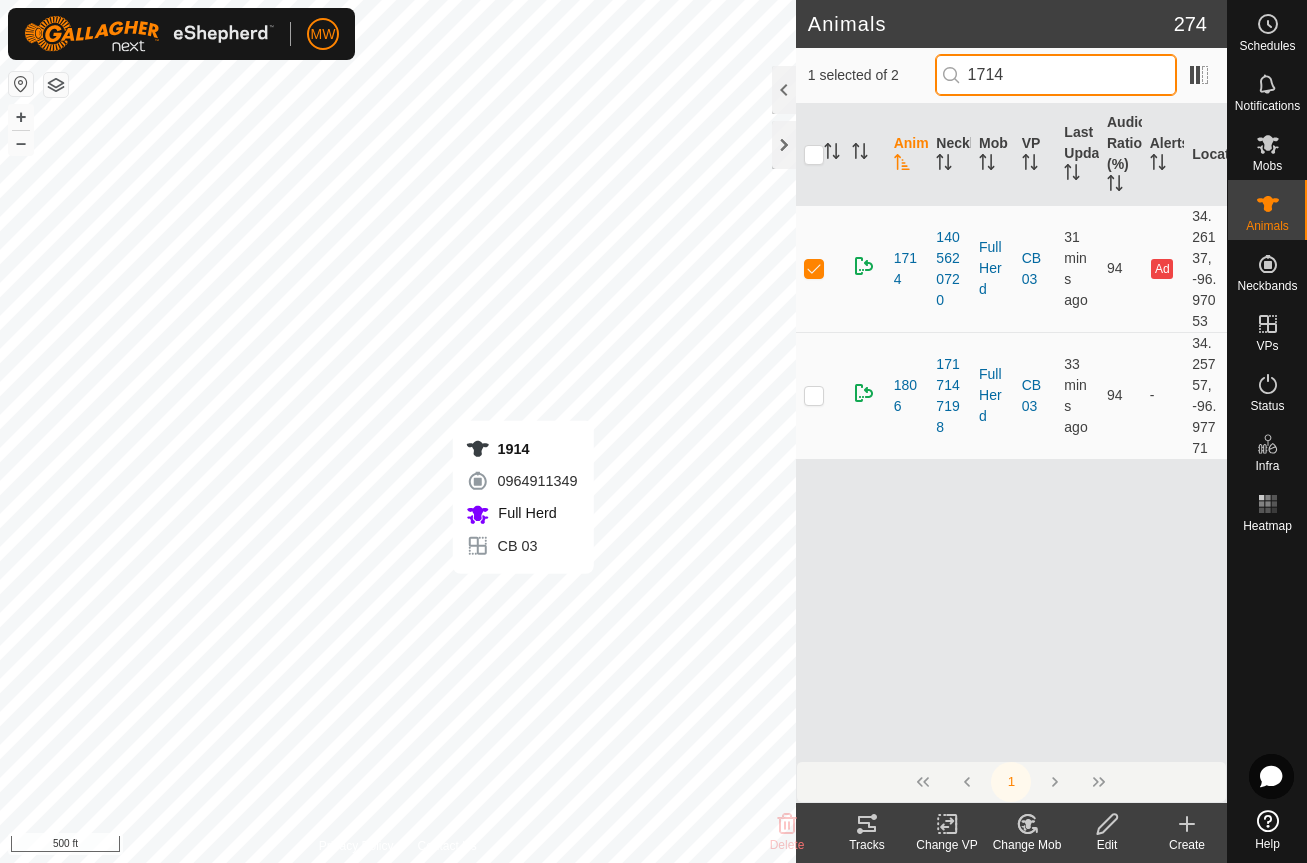 type on "1714" 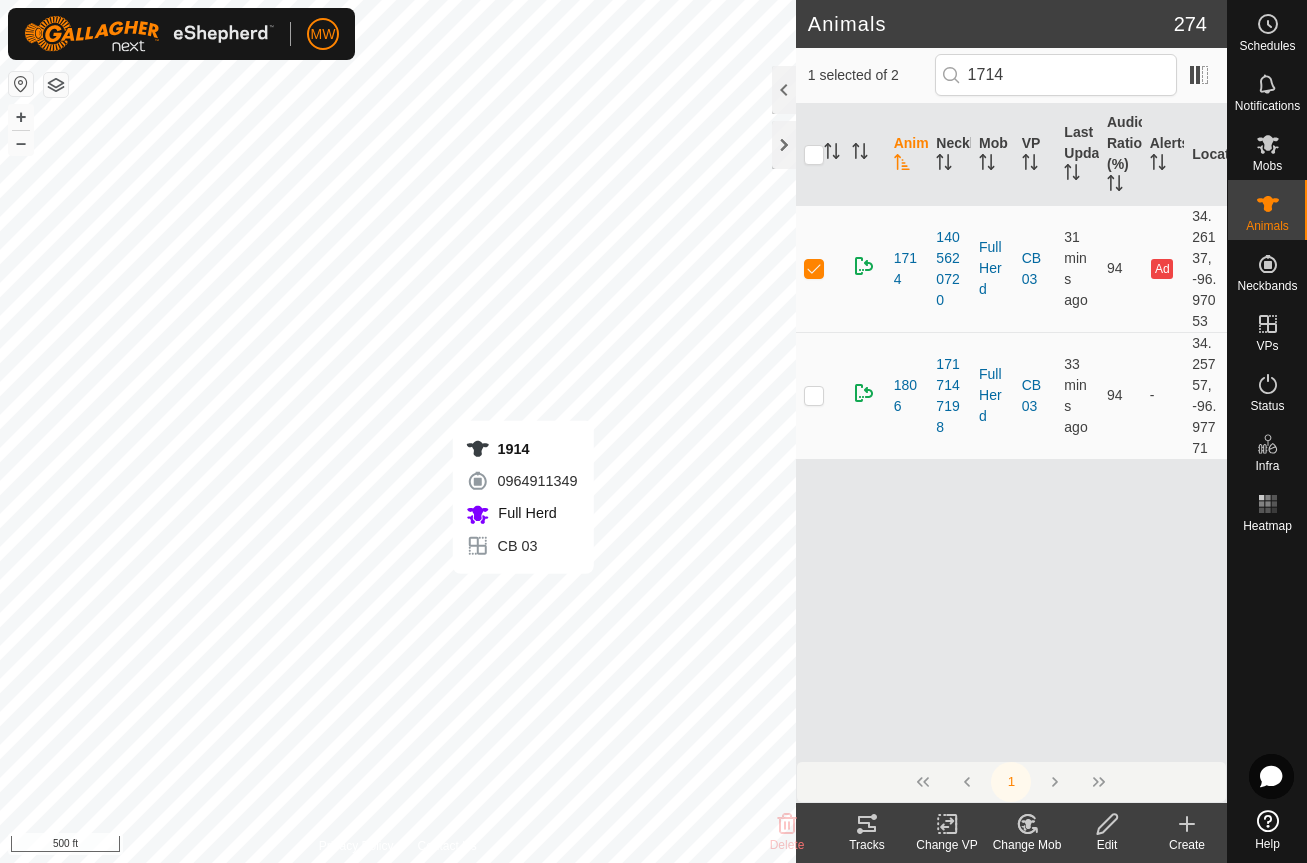 checkbox on "false" 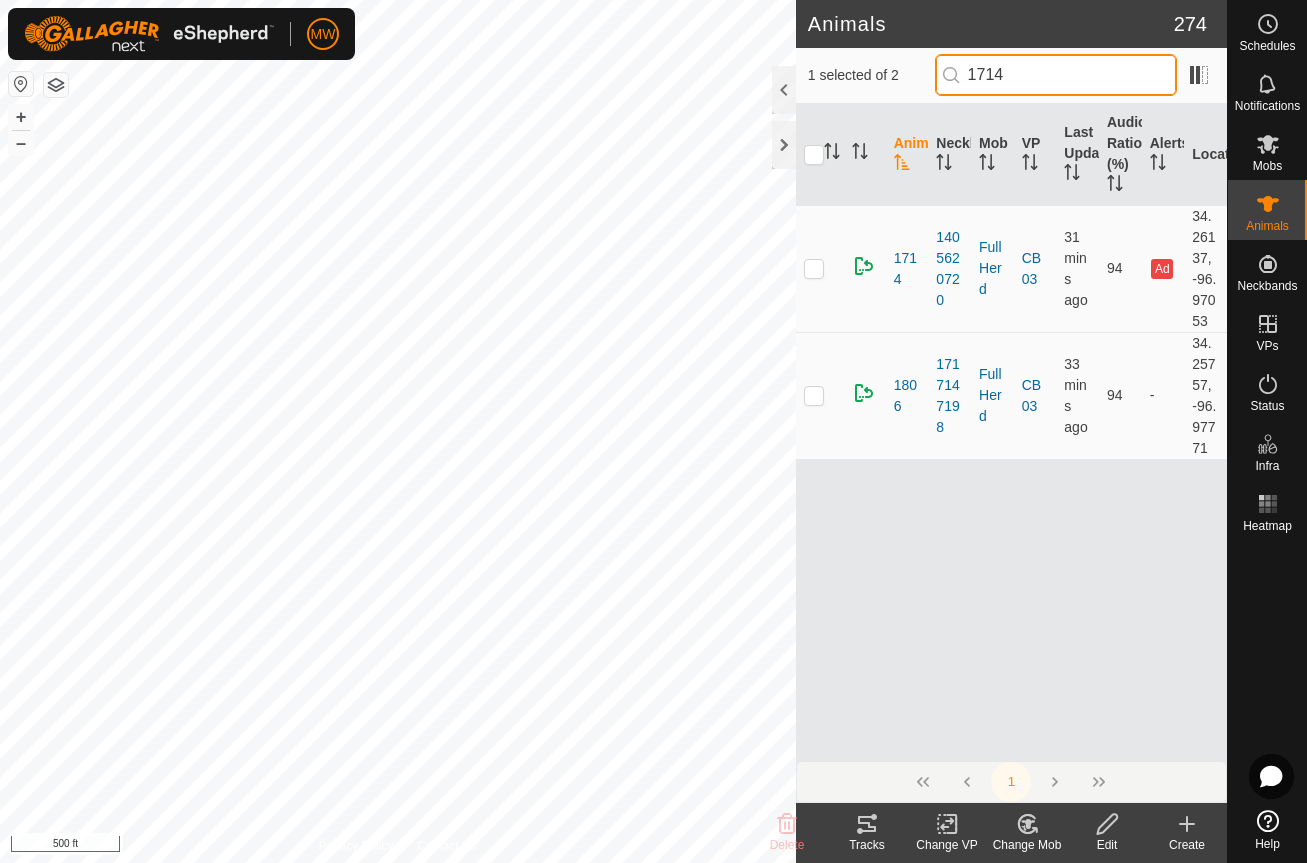 click on "1714" at bounding box center (1056, 75) 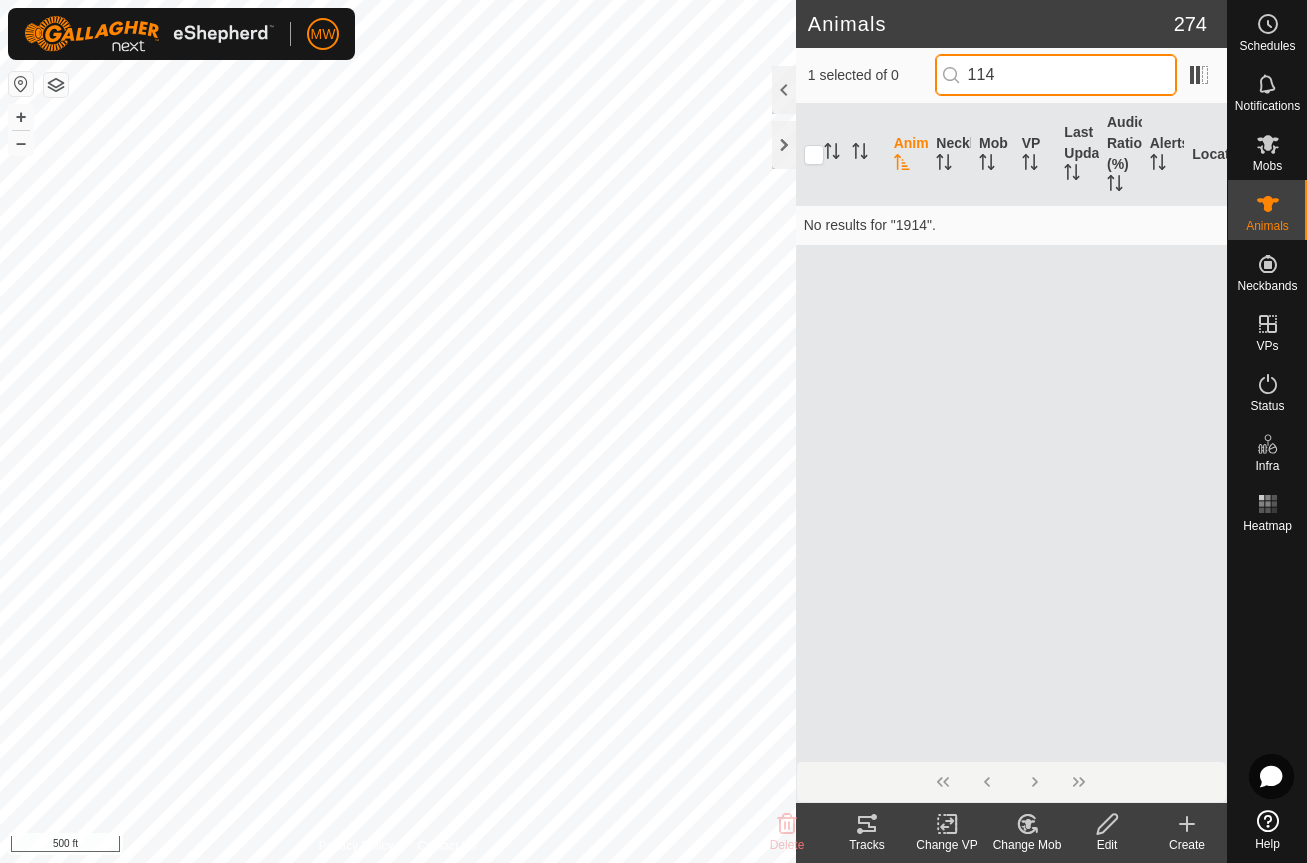 type on "1914" 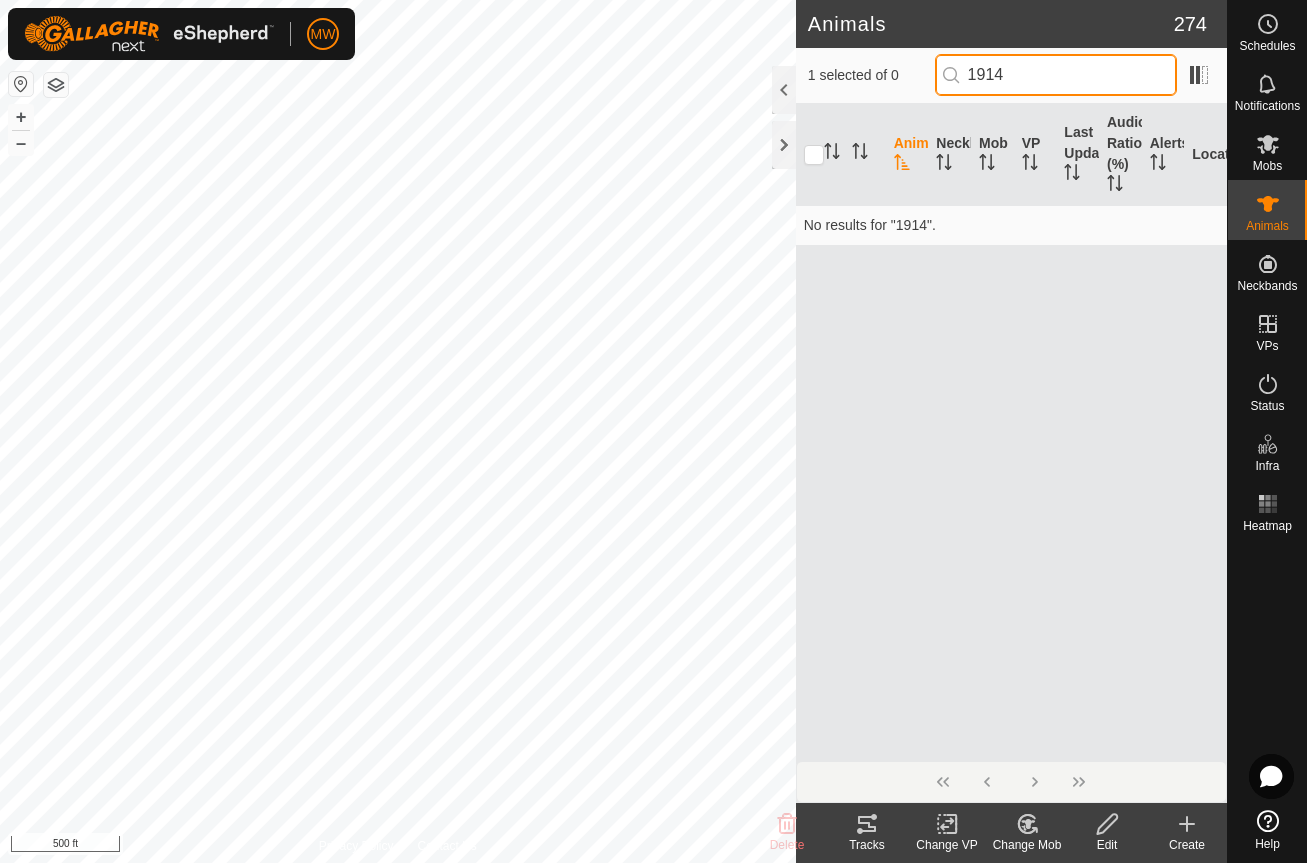 checkbox on "true" 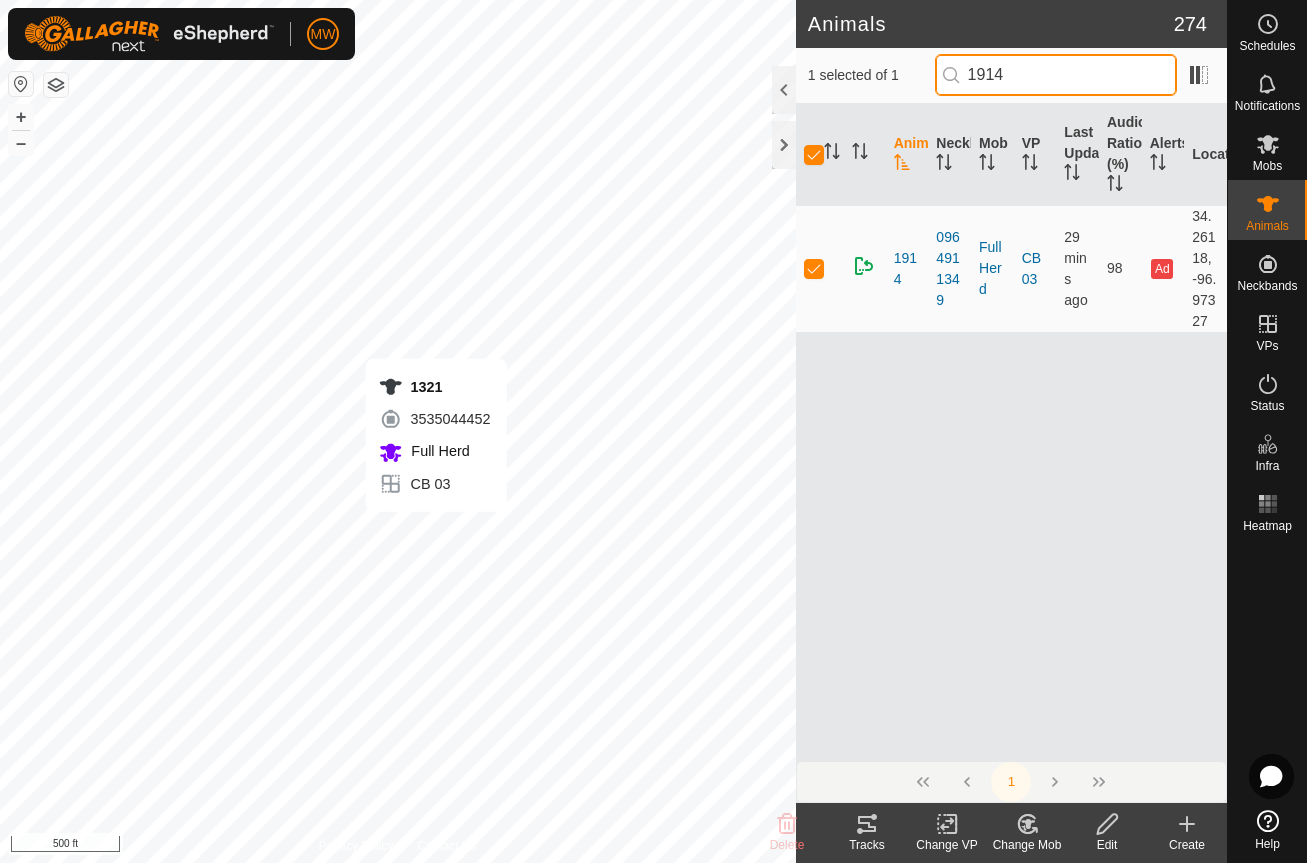 type on "1914" 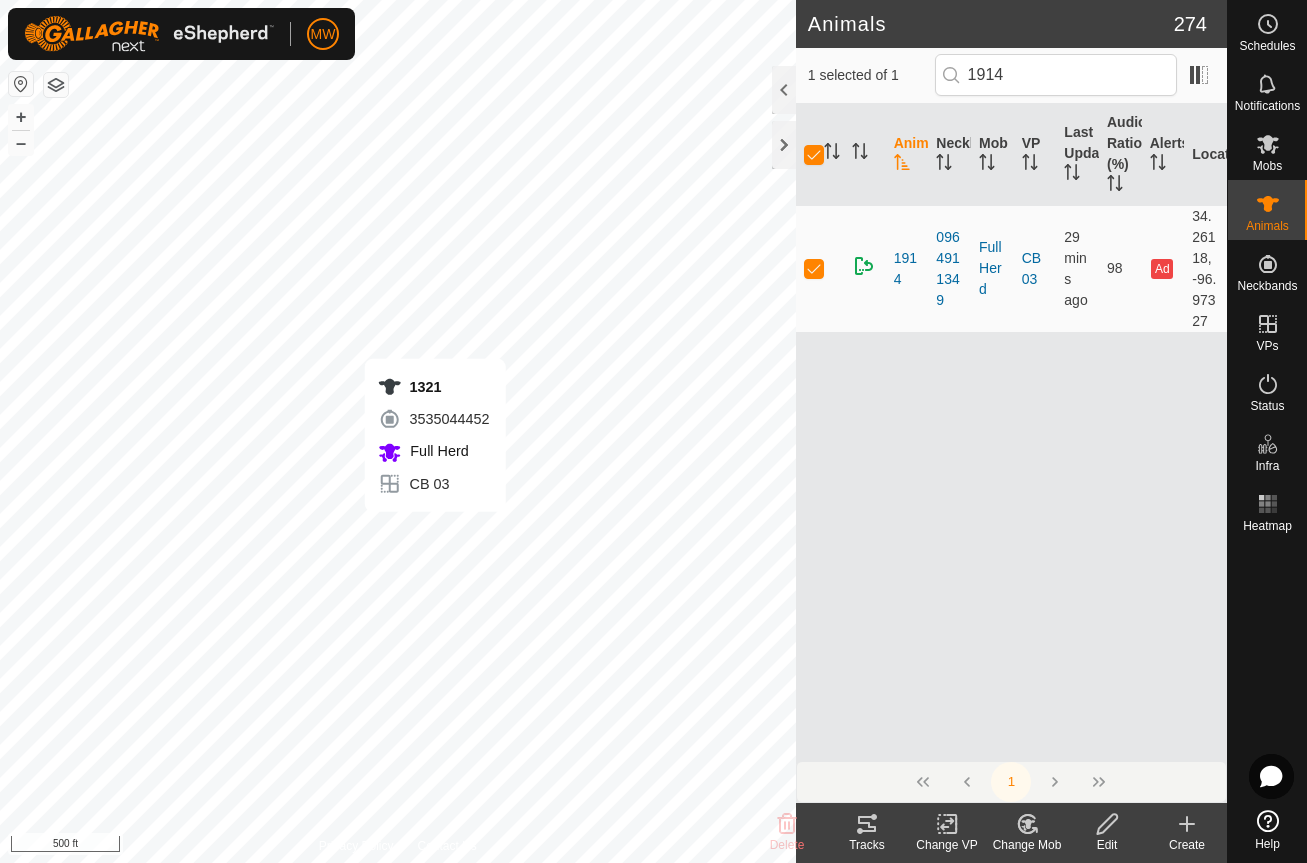 checkbox on "false" 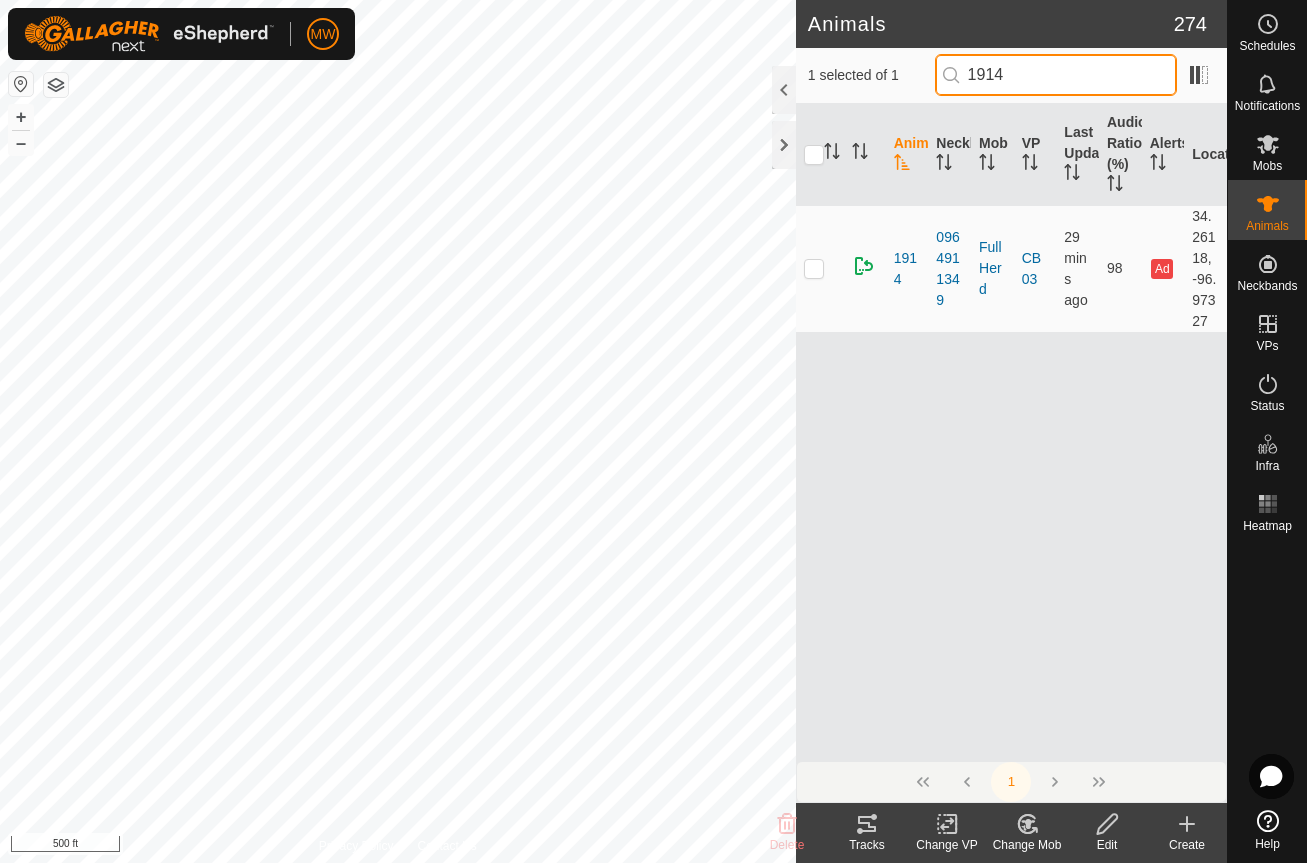 drag, startPoint x: 1049, startPoint y: 71, endPoint x: 892, endPoint y: 79, distance: 157.20369 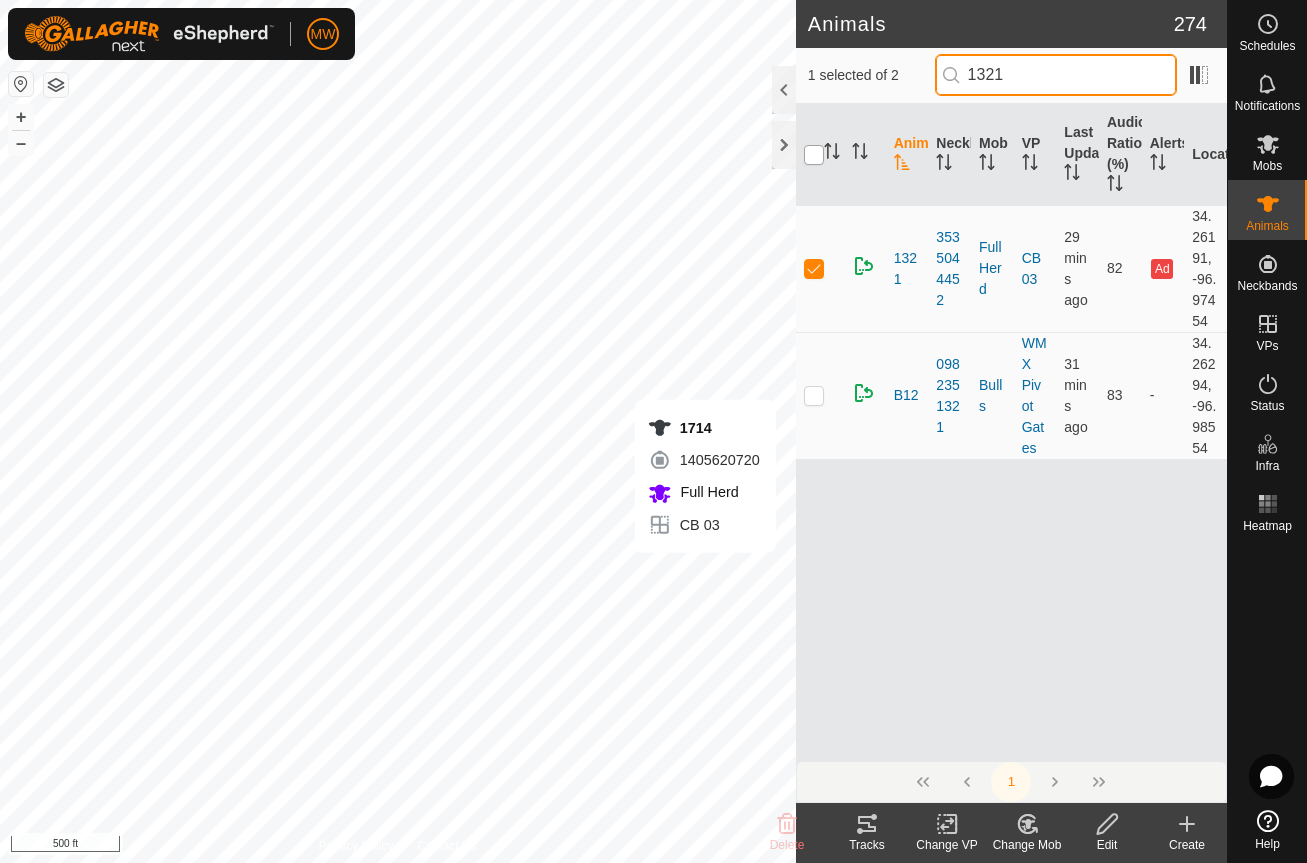 type on "1321" 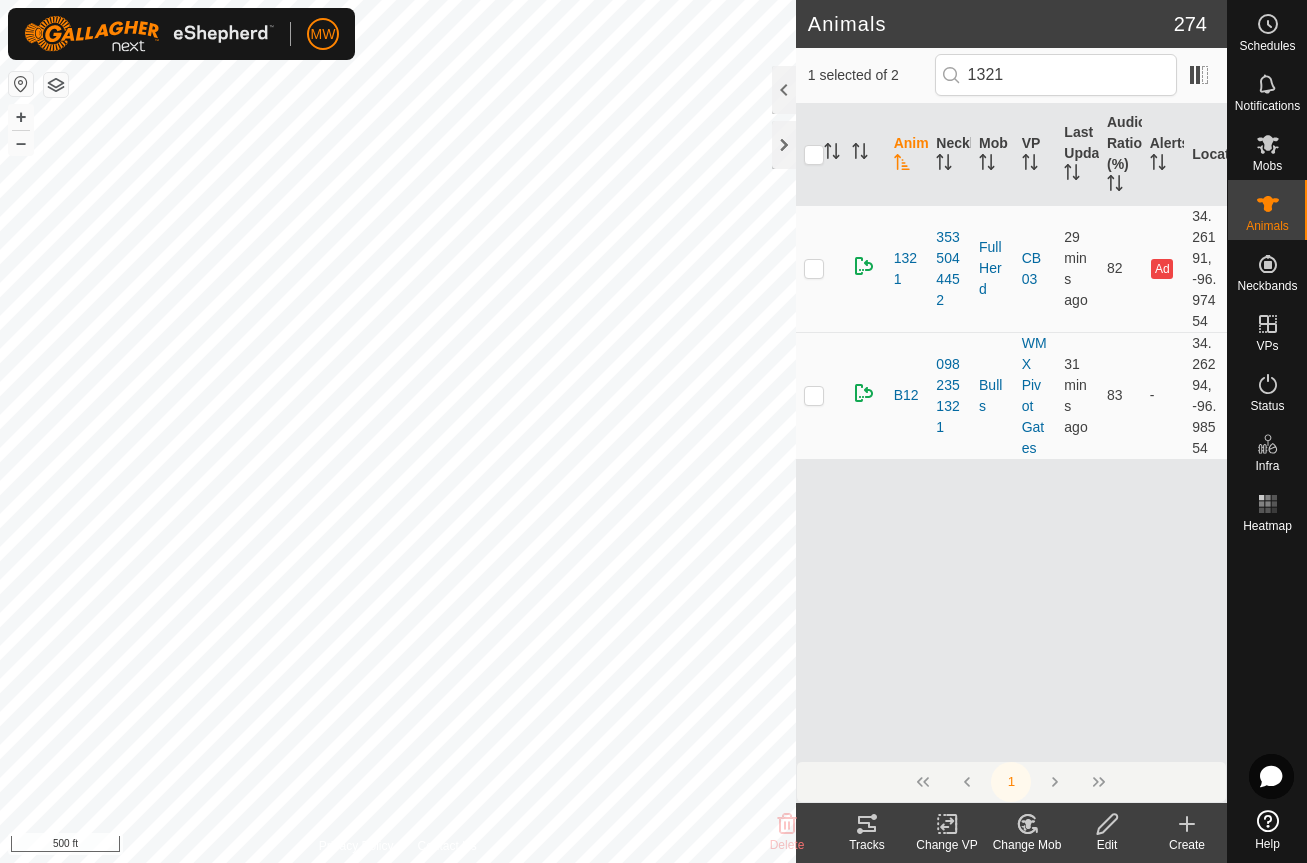 click 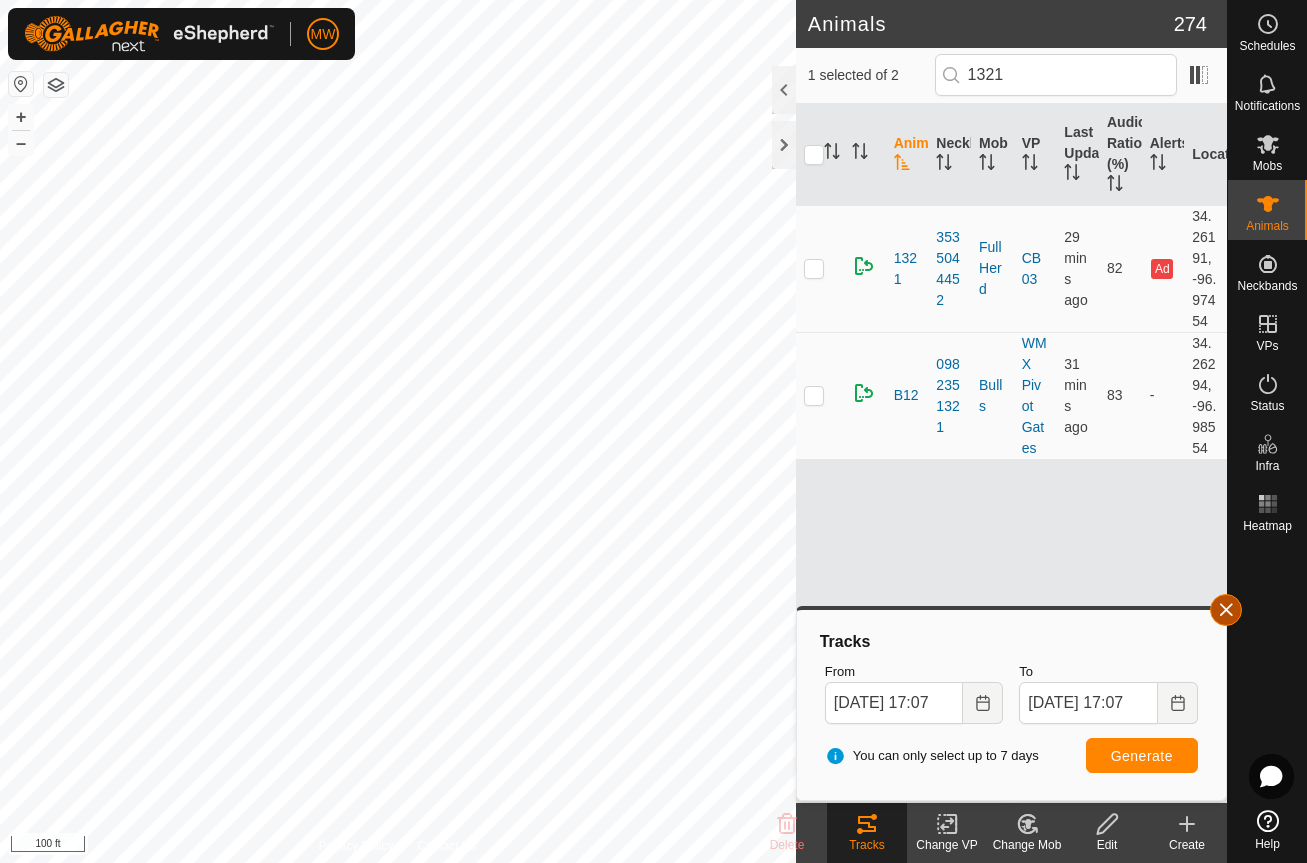 click at bounding box center (1226, 610) 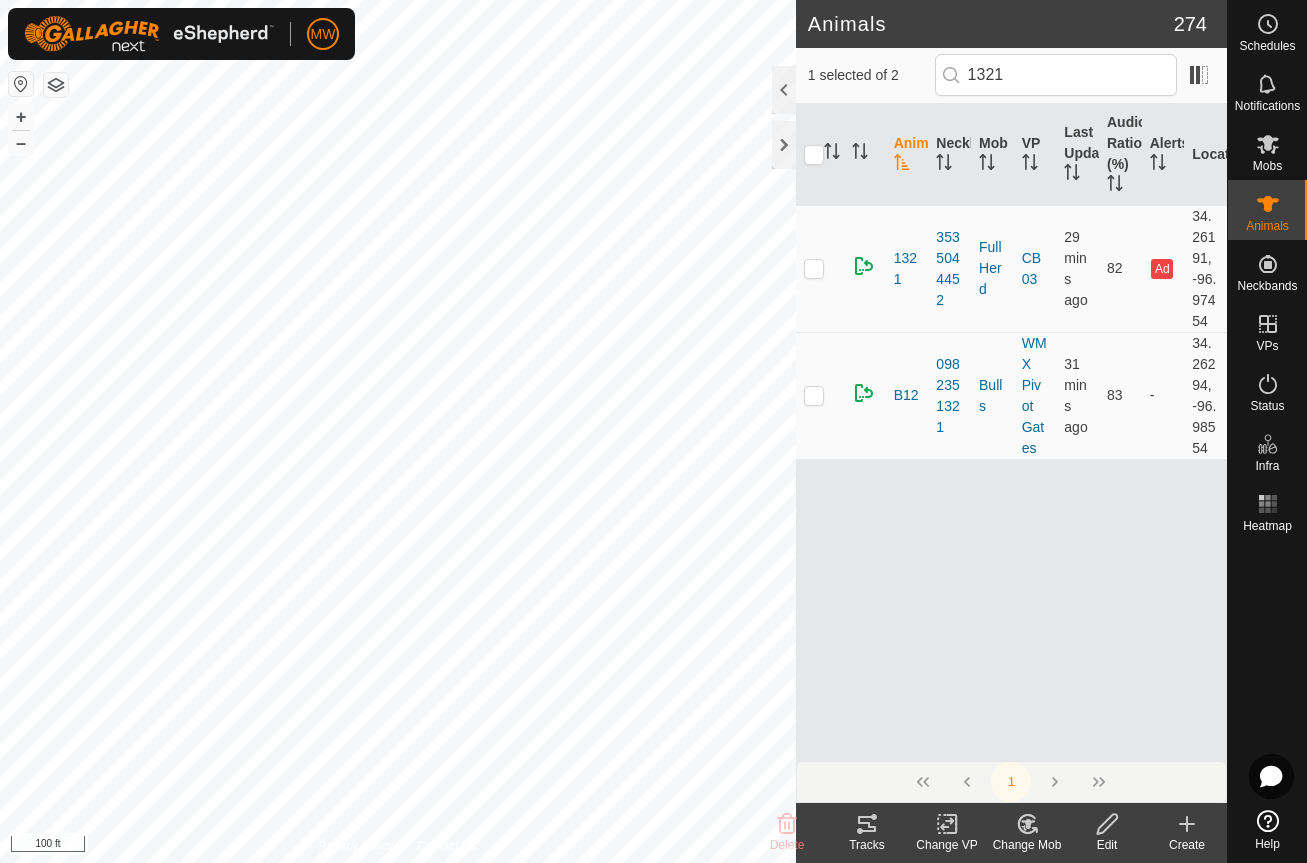 click 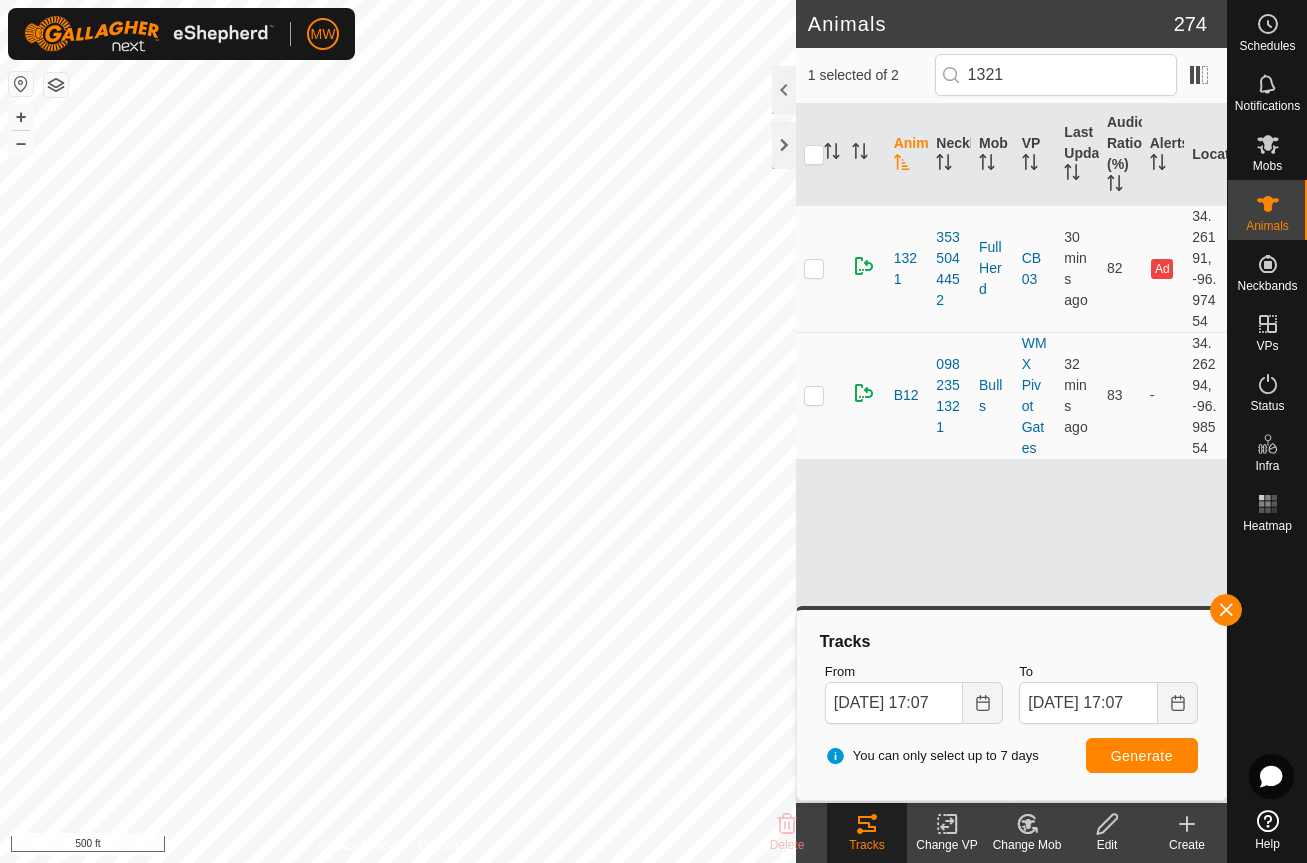 click on "Animals 274  1 selected of 2  1321     Animal   Neckband   Mob   VP   Last Updated   Audio Ratio (%)   Alerts   Location   1321   3535044452   Full [PERSON_NAME] 03  30 mins ago  82   Ad   34.26191, -96.97454   B12   0982351321   Bulls  WM X Pivot Gates  32 mins ago  83   -   34.26294, -96.98554   1  Delete  Tracks   Change VP   Change Mob   Edit   Create  Privacy Policy Contact Us
1914
0964911349
Full [PERSON_NAME] 03 + – ⇧ i 500 ft" 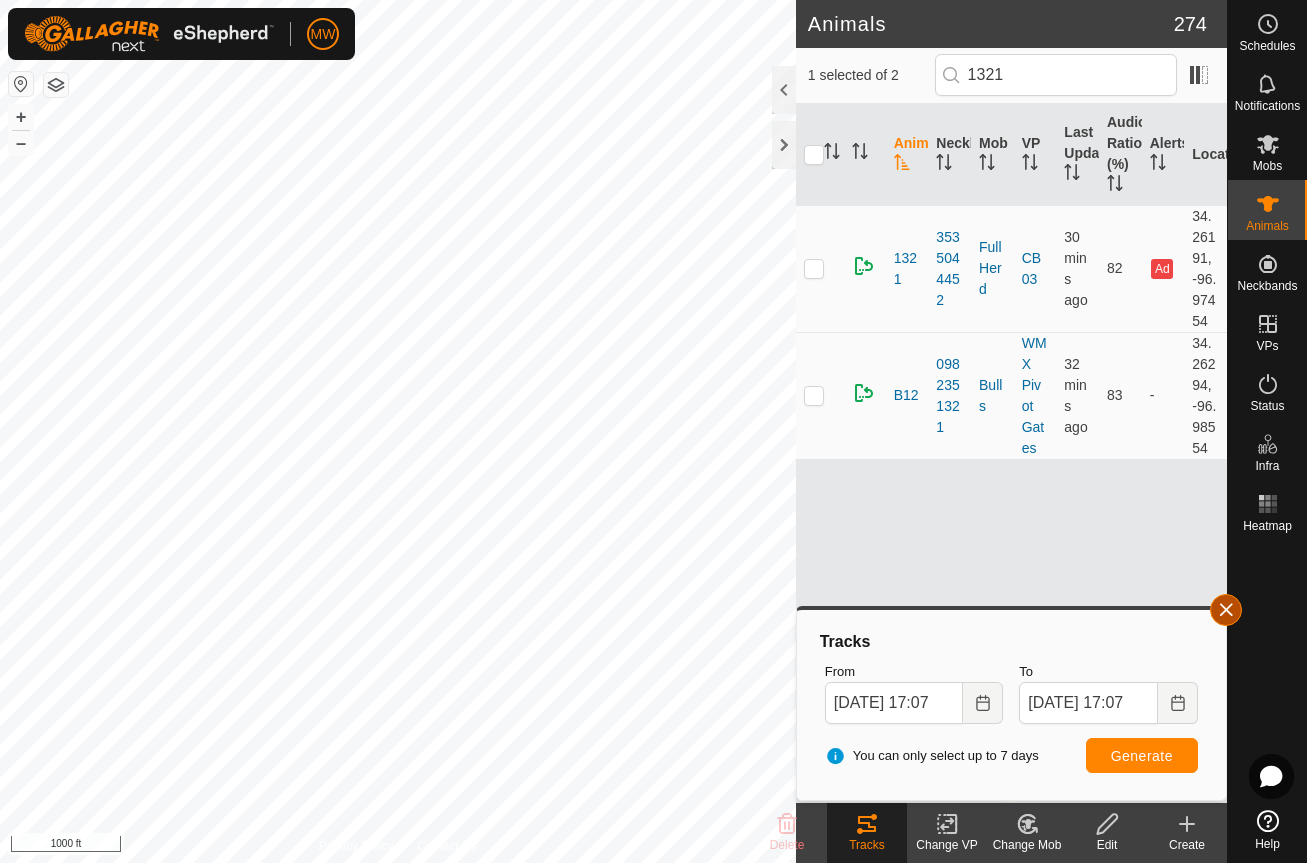 click at bounding box center (1226, 610) 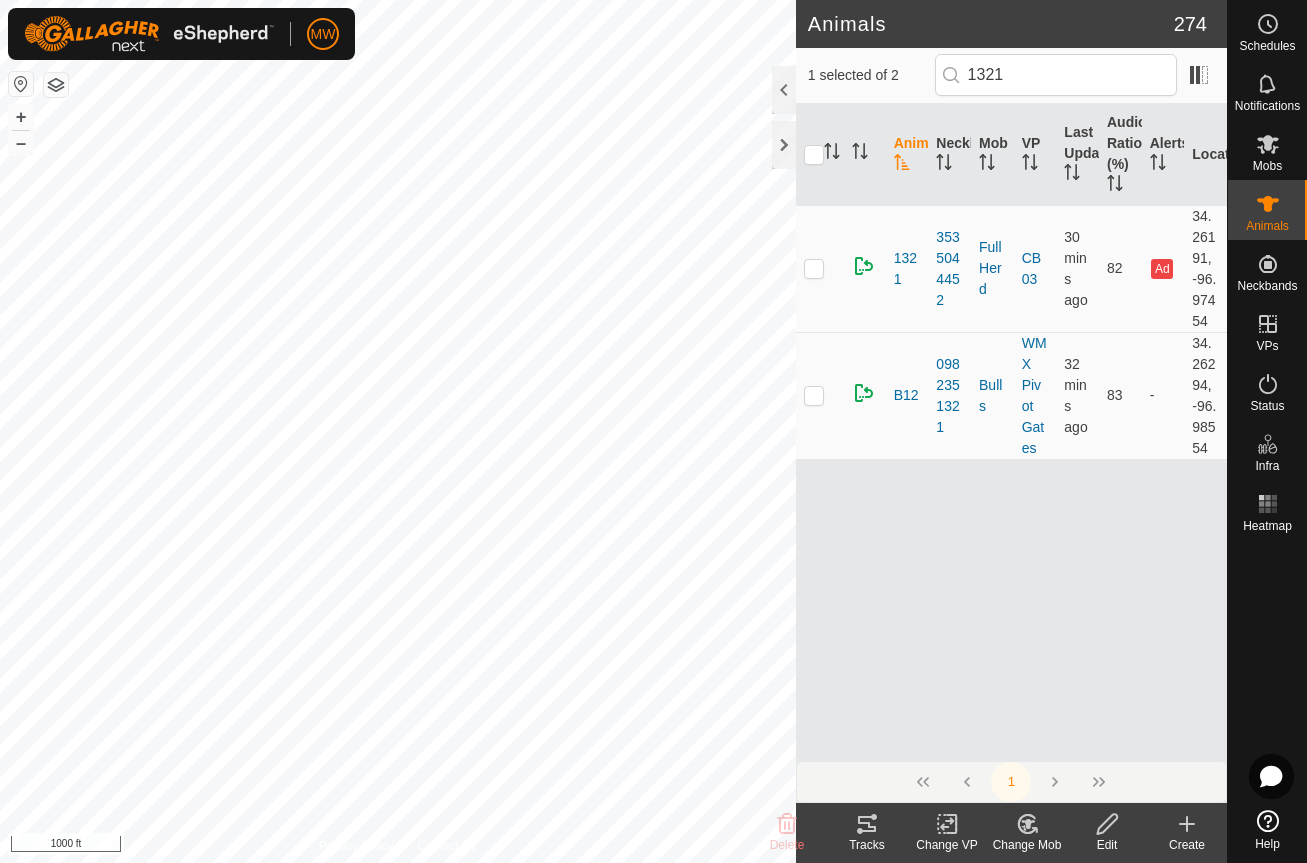 click 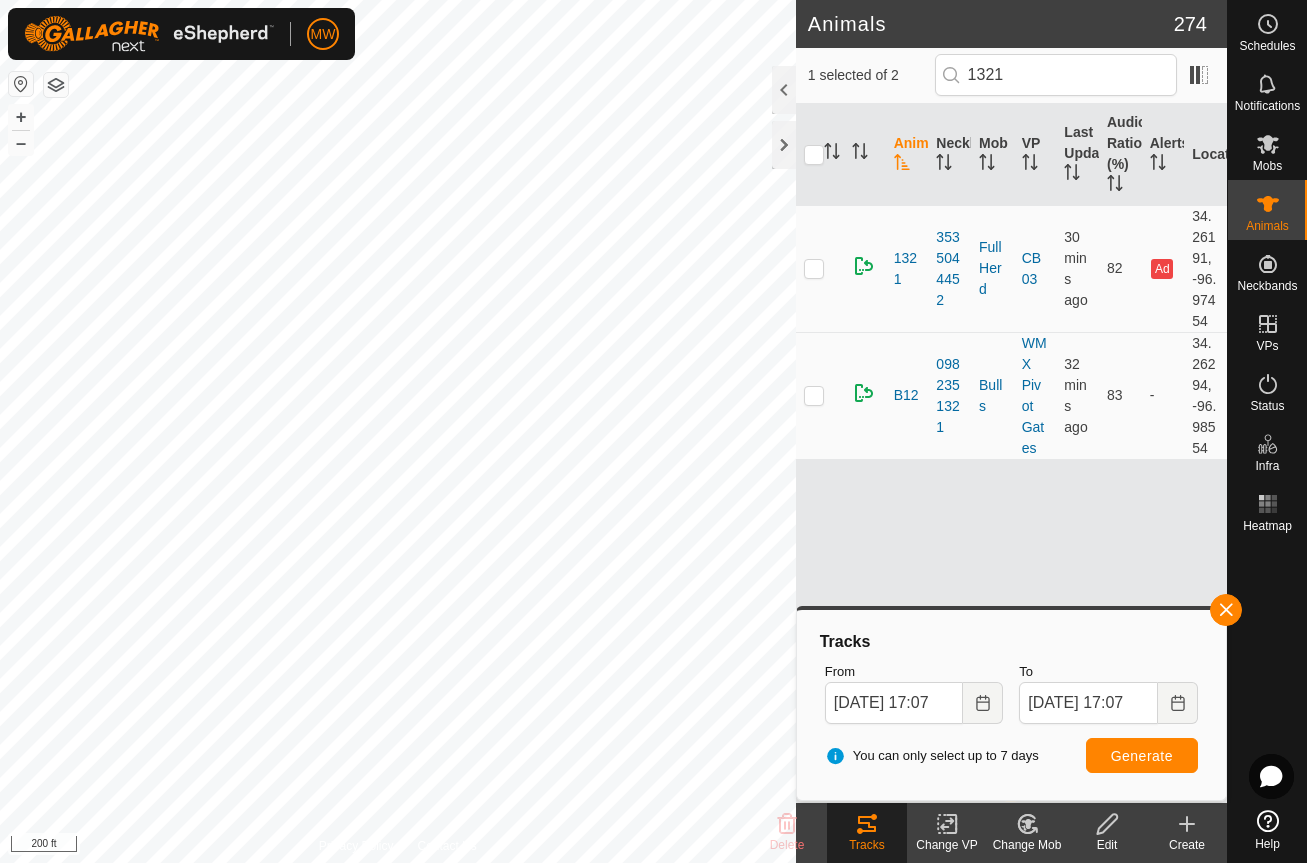click on "MW Schedules Notifications Mobs Animals Neckbands VPs Status Infra Heatmap Help Animals 274  1 selected of 2  1321     Animal   Neckband   Mob   VP   Last Updated   Audio Ratio (%)   Alerts   Location   1321   3535044452   Full [PERSON_NAME] 03  30 mins ago  82   Ad   34.26191, -96.97454   B12   0982351321   Bulls  WM X Pivot Gates  32 mins ago  83   -   34.26294, -96.98554   1  Delete  Tracks   Change VP   Change Mob   Edit   Create  Privacy Policy Contact Us
2305
0184699520
Full [PERSON_NAME] 03 + – ⇧ i 200 ft
Tracks From [DATE] 17:07 To [DATE] 17:07 You can only select up to 7 days Generate" at bounding box center [653, 431] 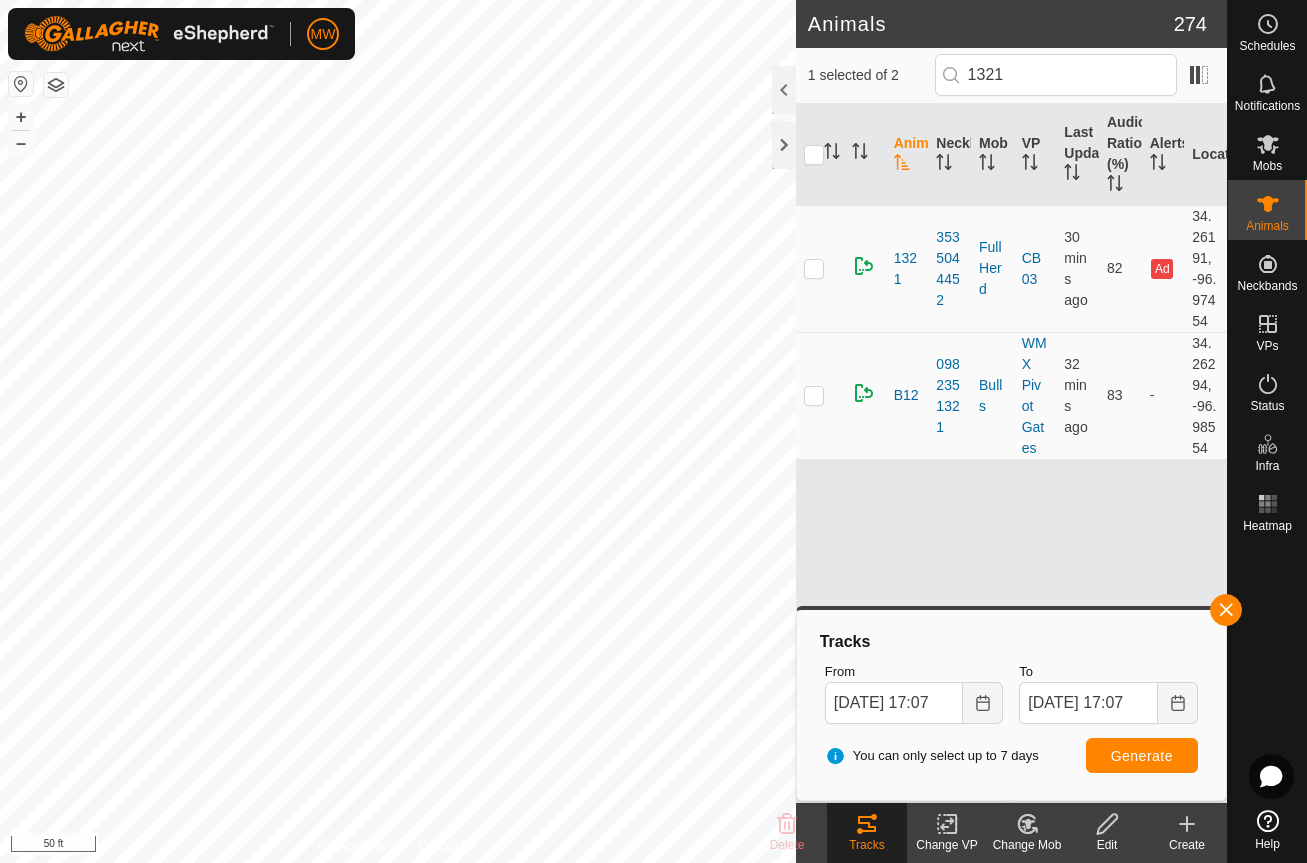 drag, startPoint x: 1228, startPoint y: 610, endPoint x: 1089, endPoint y: 613, distance: 139.03236 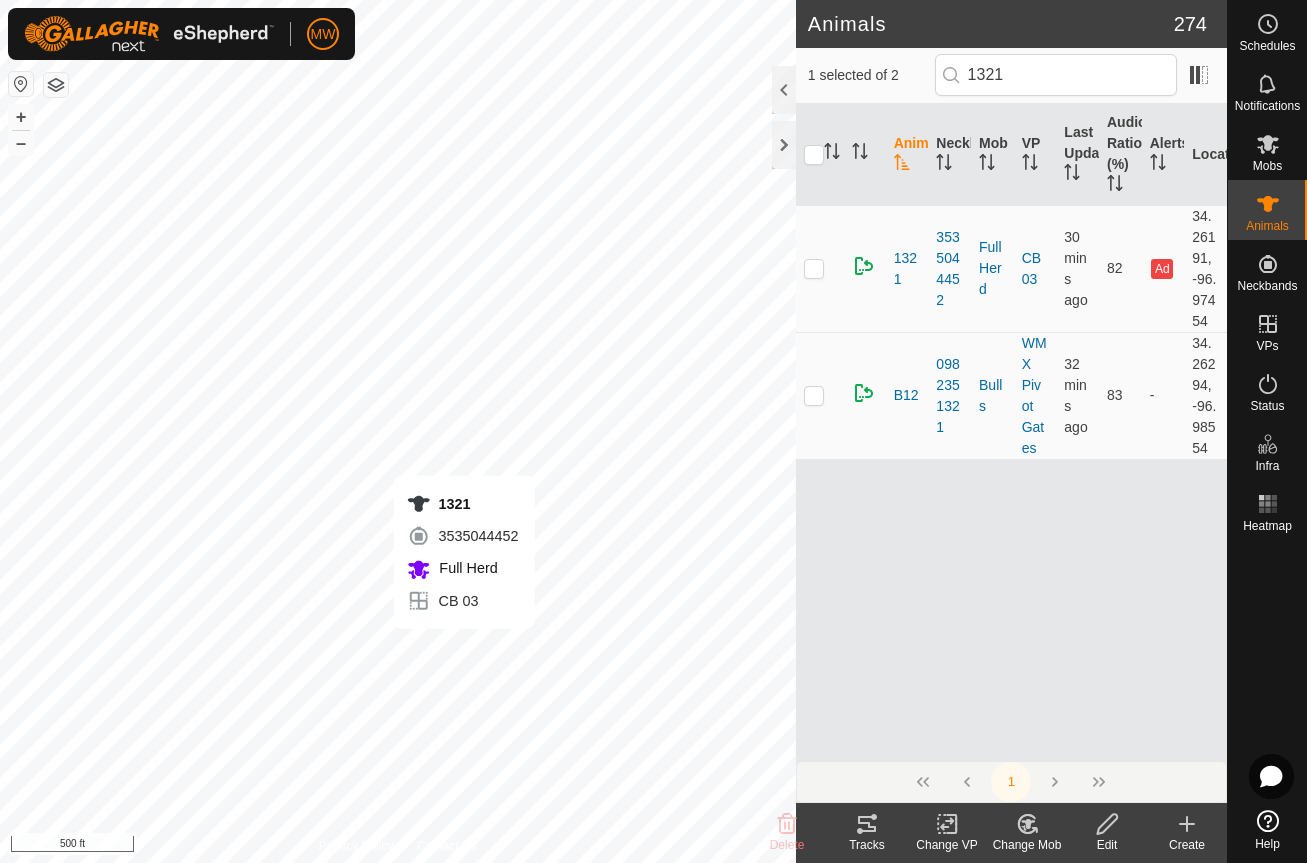 checkbox on "true" 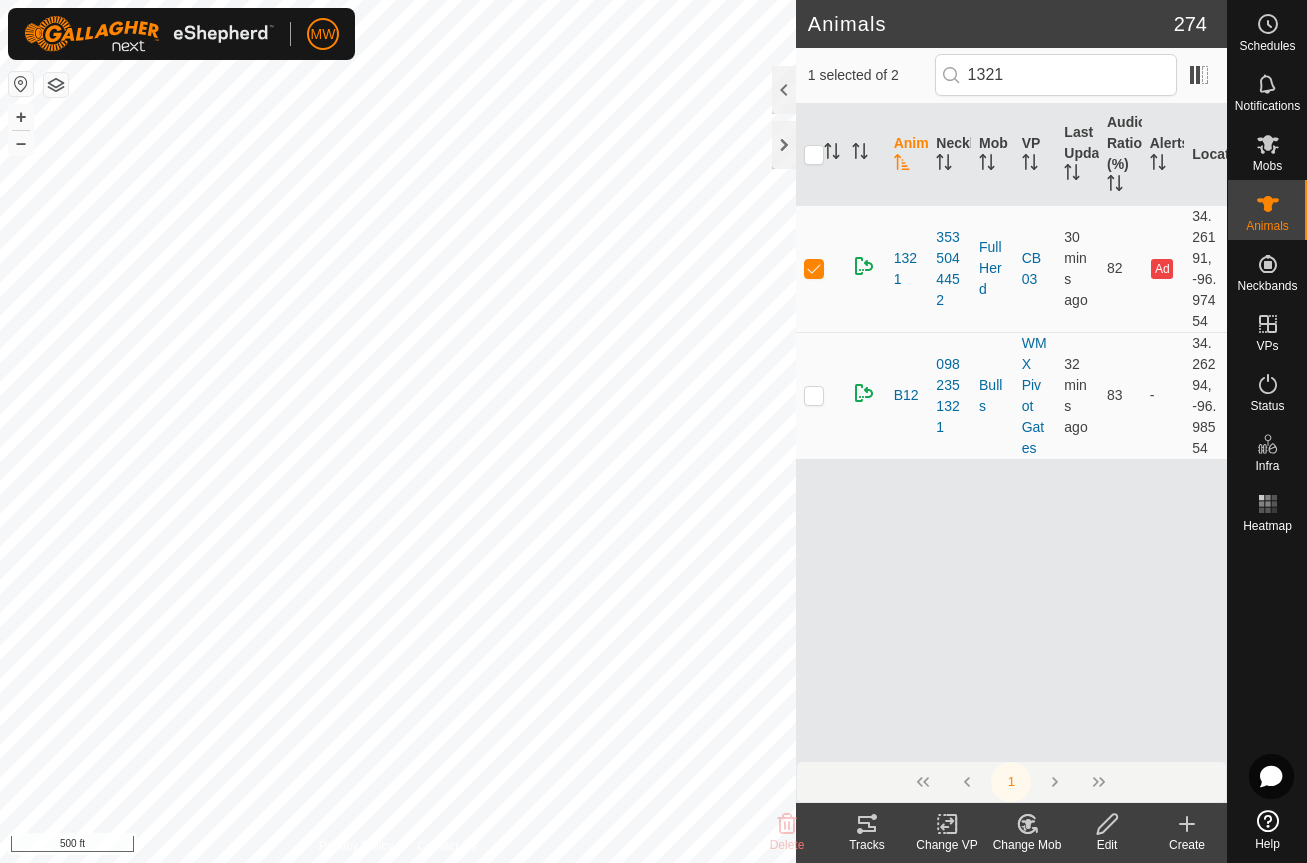 click 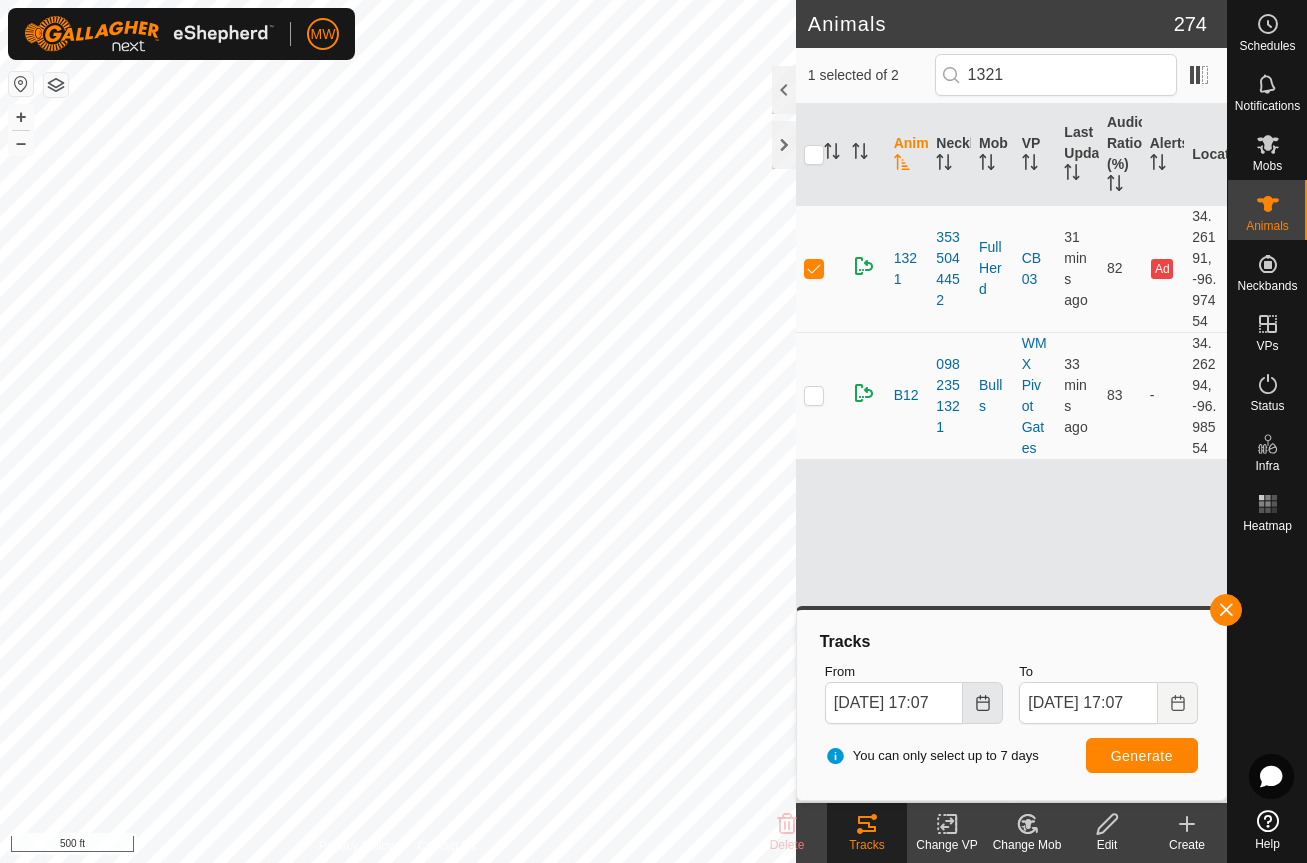 click 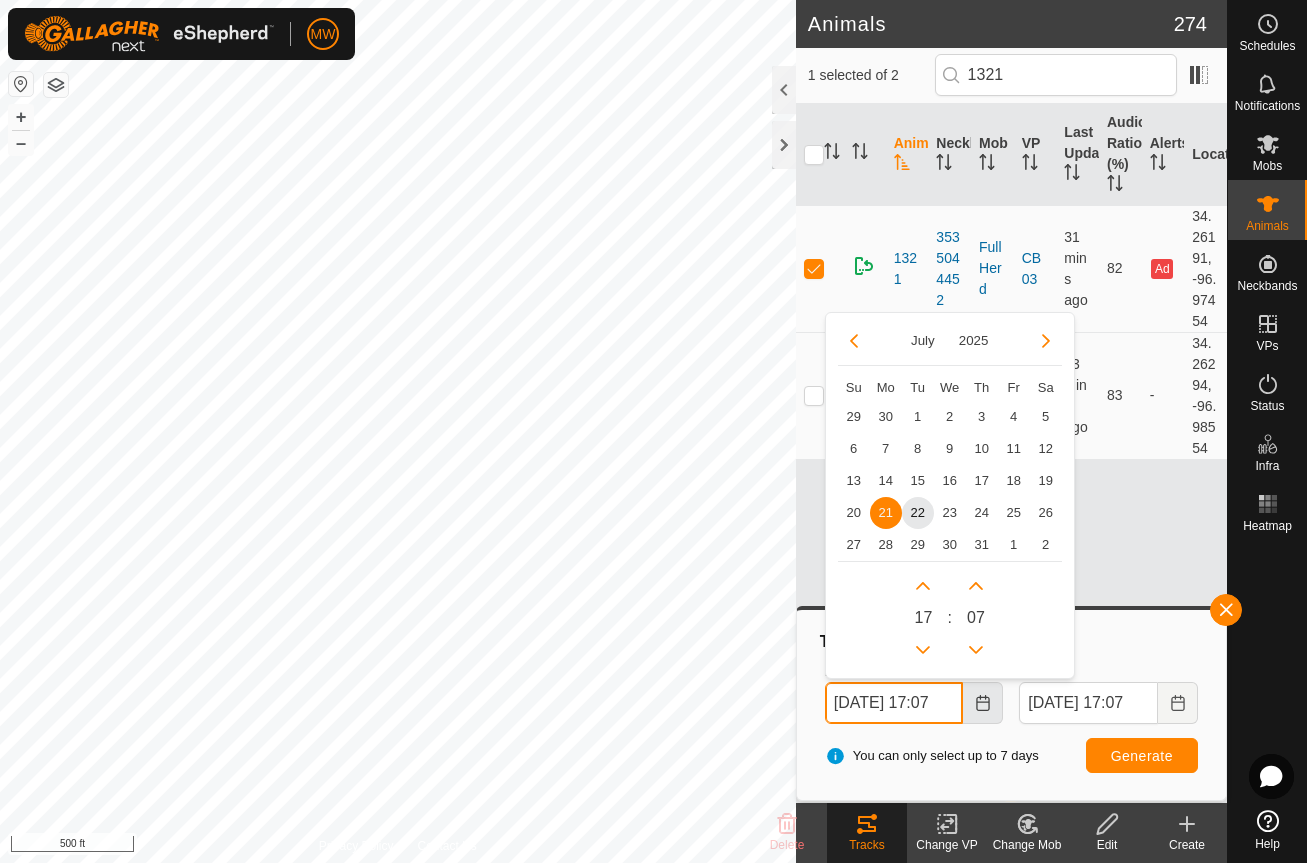 scroll, scrollTop: 0, scrollLeft: 11, axis: horizontal 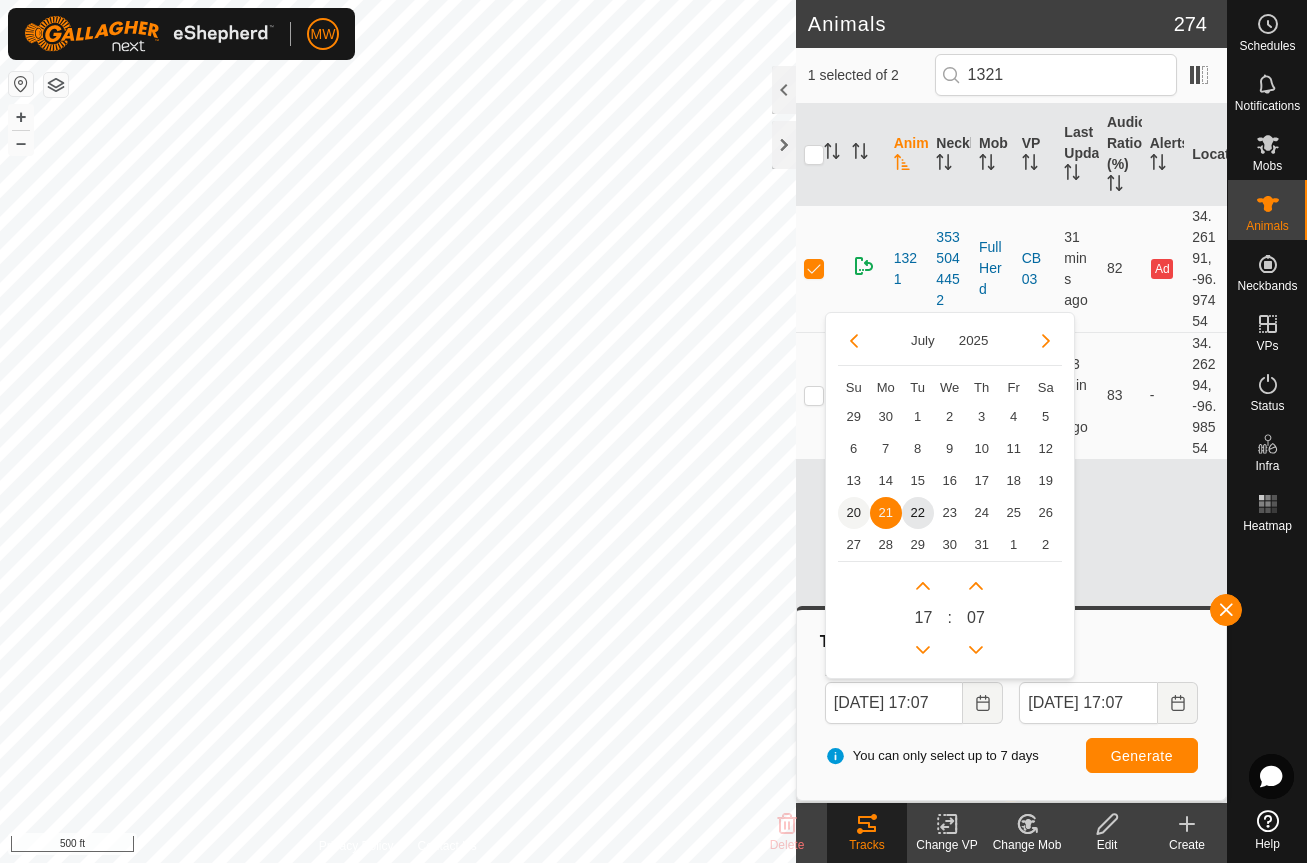 click on "20" at bounding box center [854, 513] 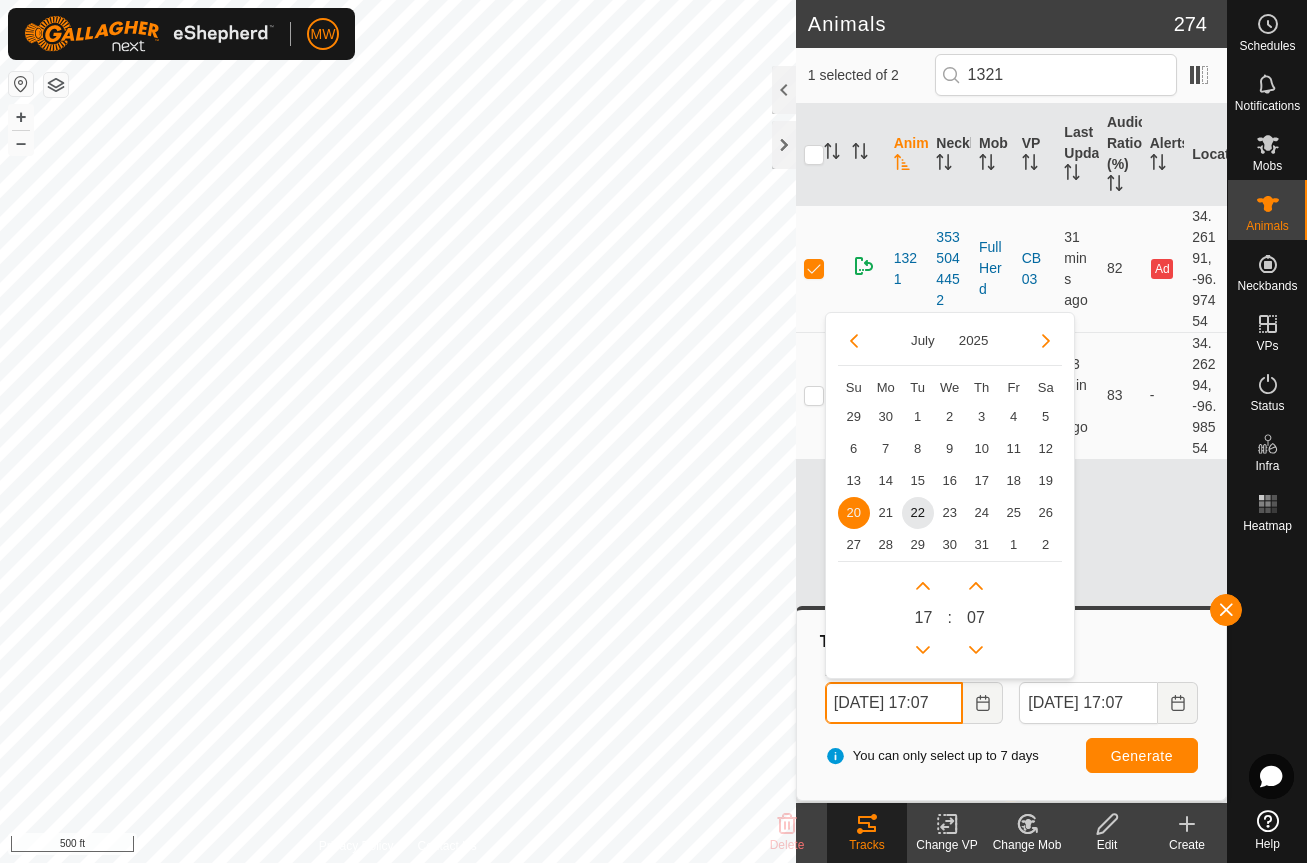 scroll, scrollTop: 0, scrollLeft: 11, axis: horizontal 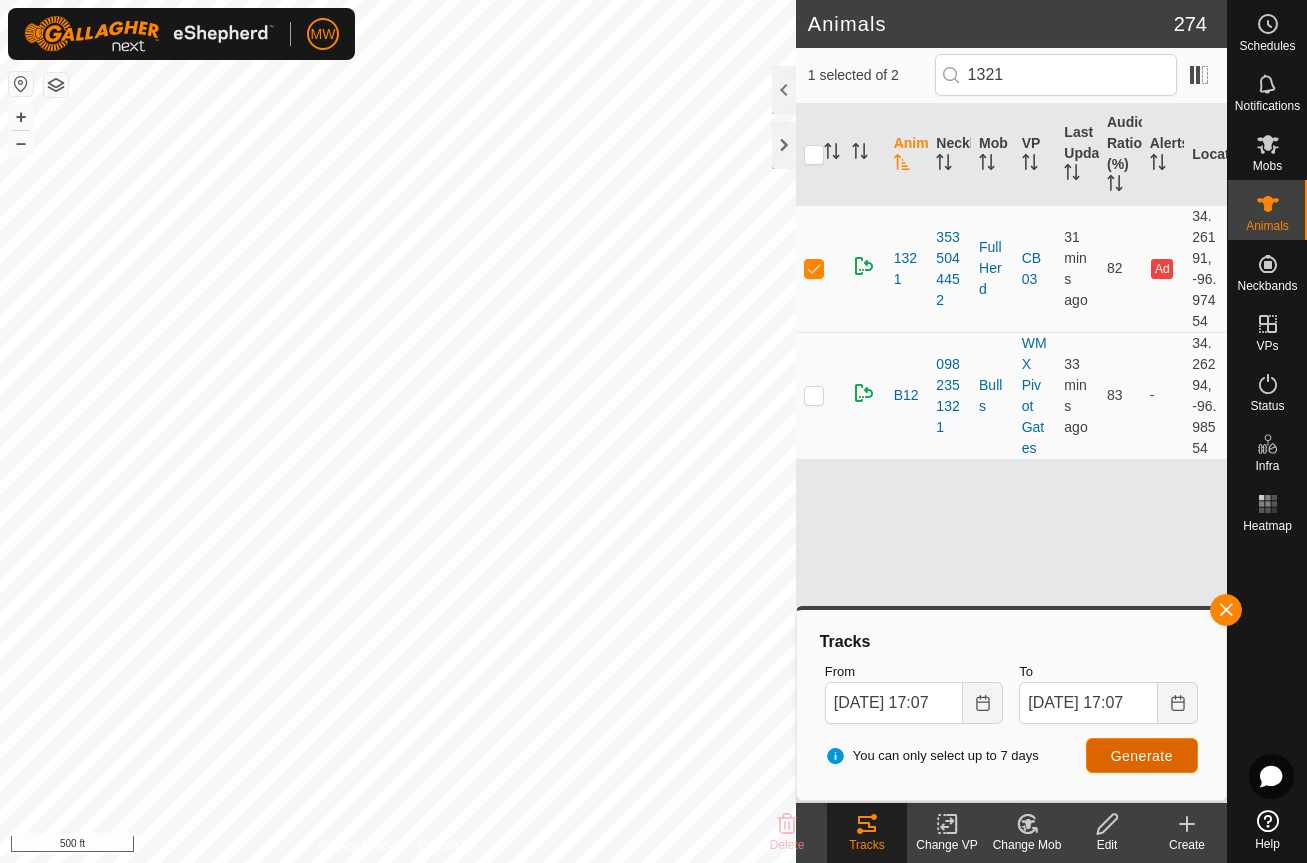 click on "Generate" at bounding box center (1142, 755) 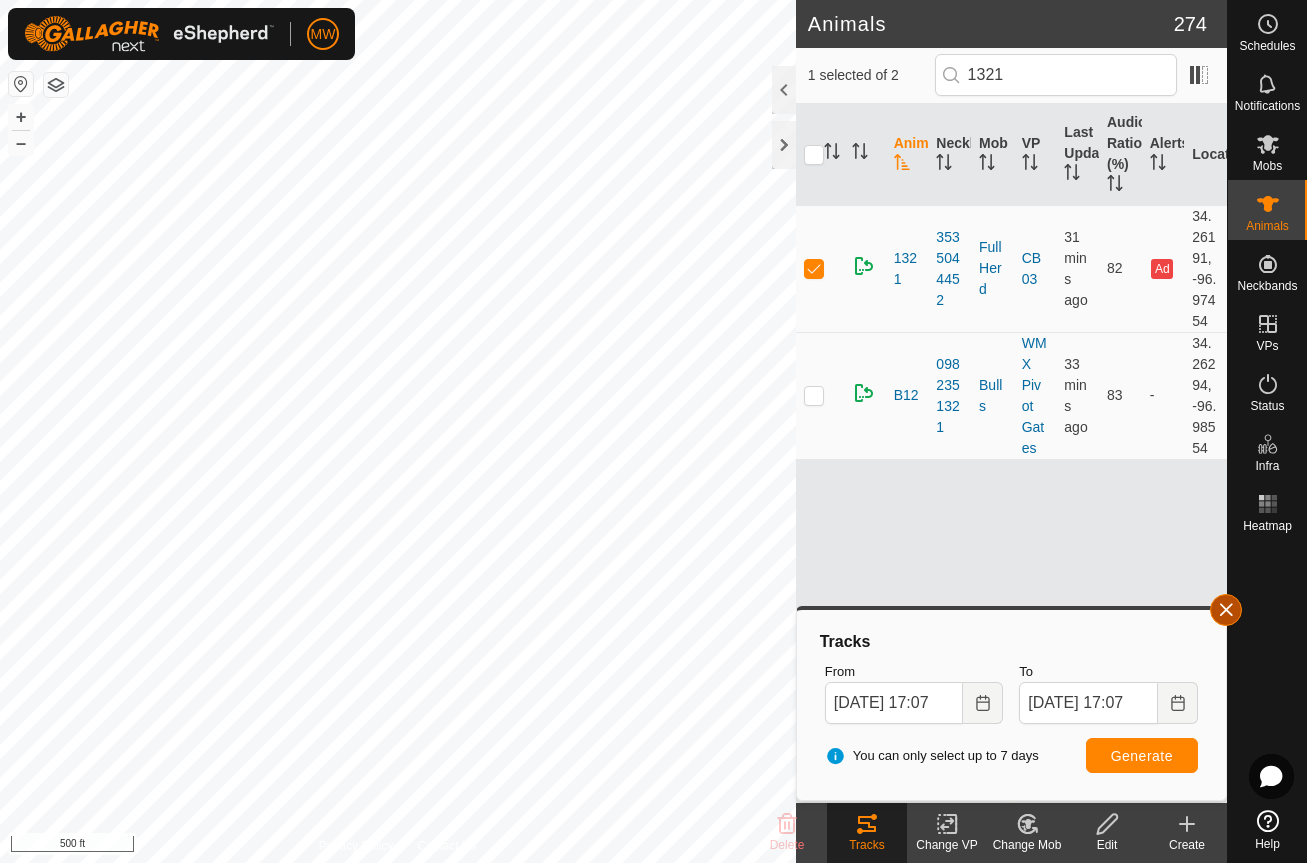 click at bounding box center (1226, 610) 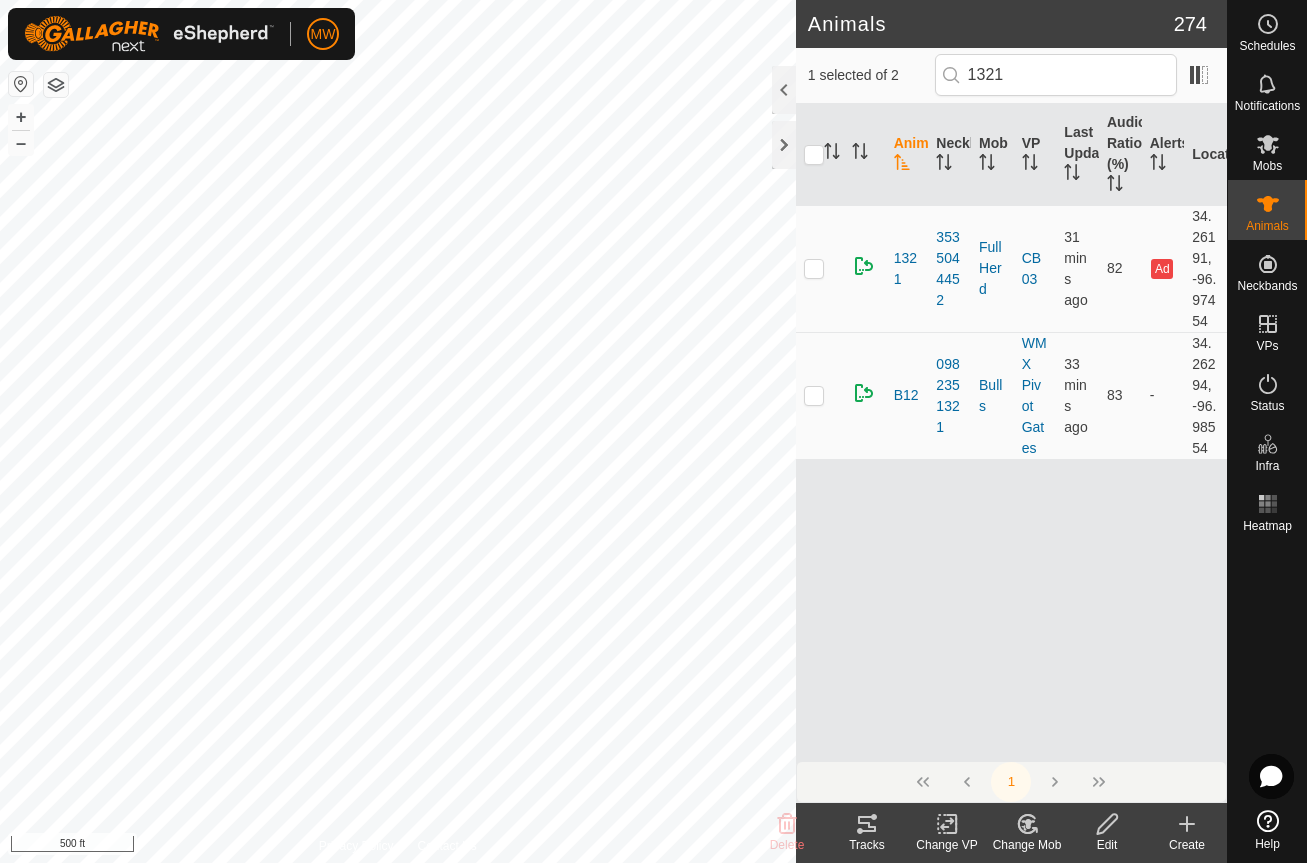 click 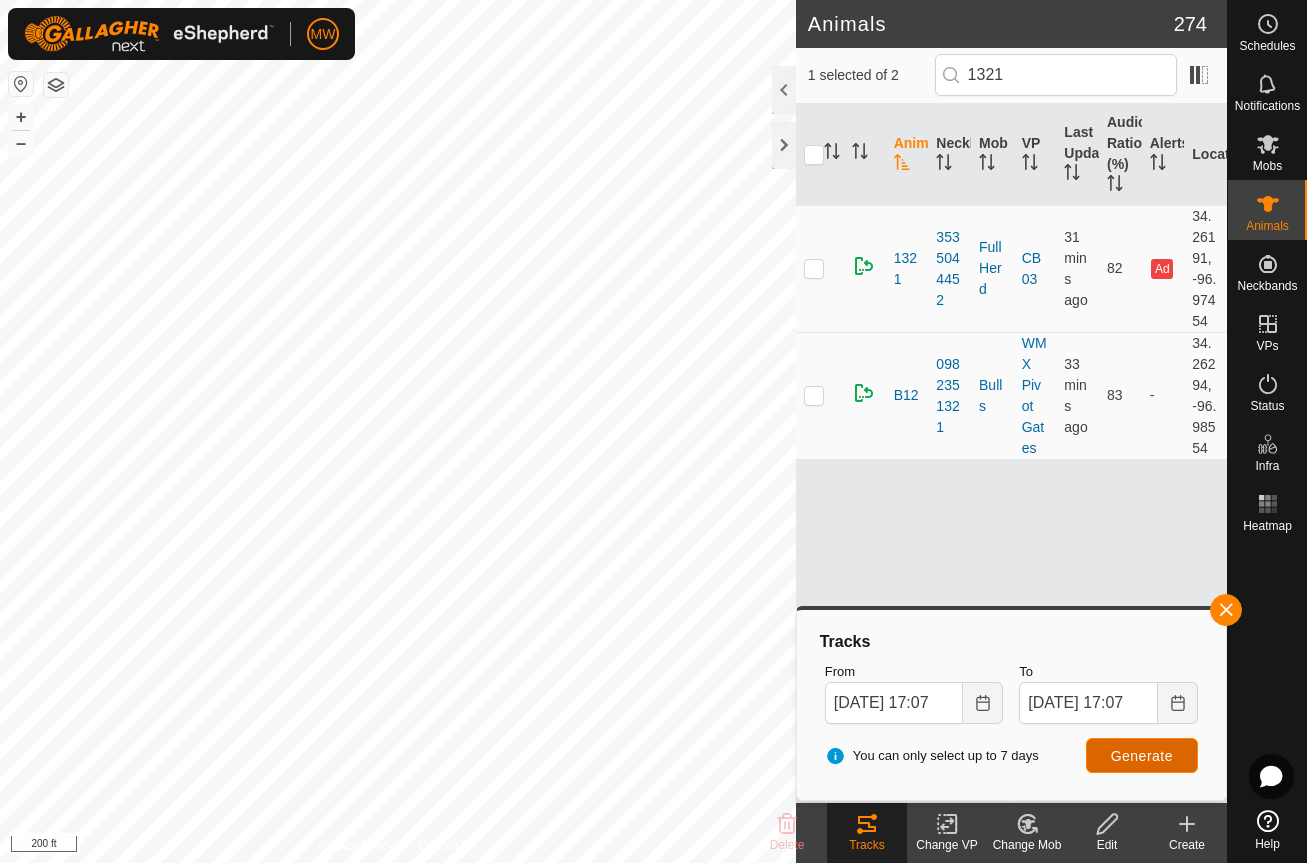 click on "Generate" at bounding box center [1142, 756] 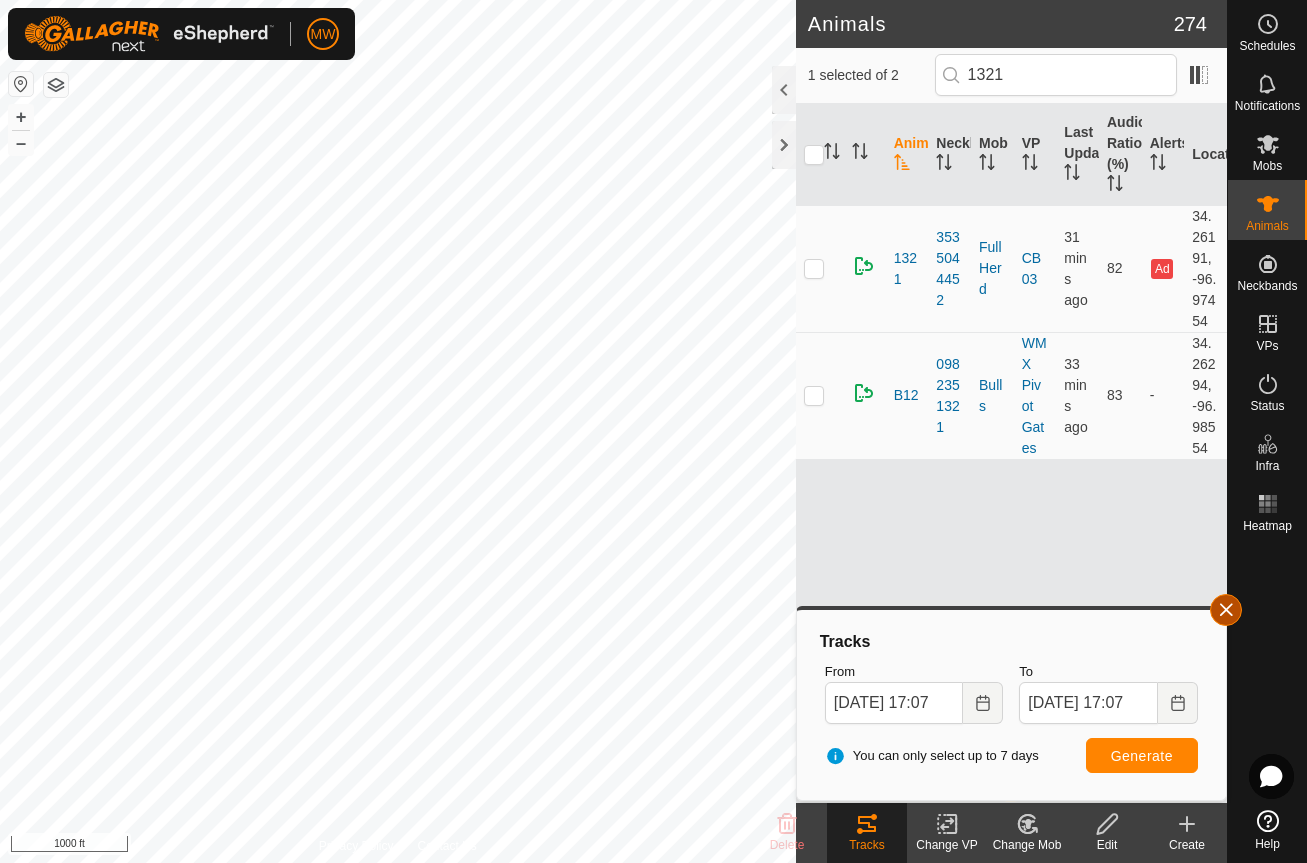 click at bounding box center (1226, 610) 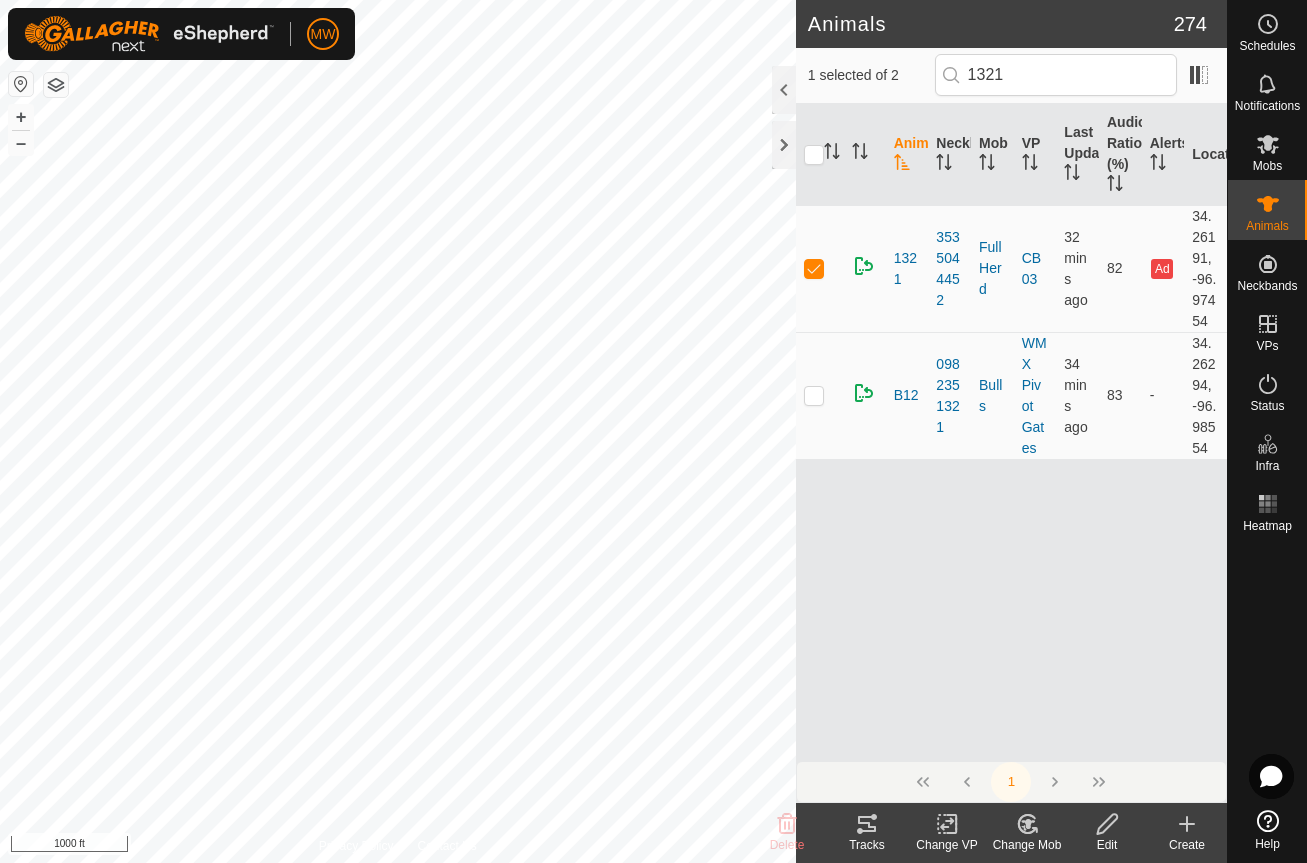 click 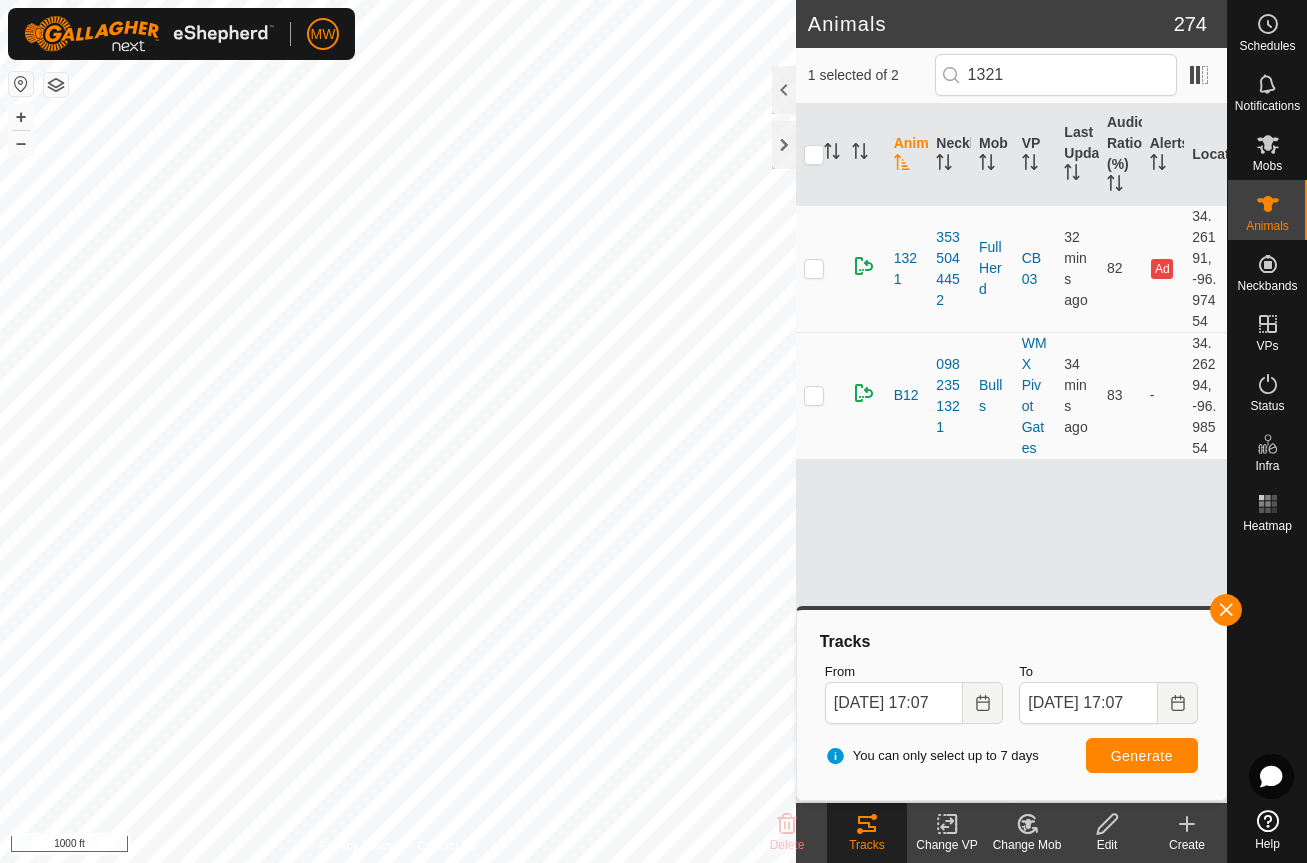checkbox on "false" 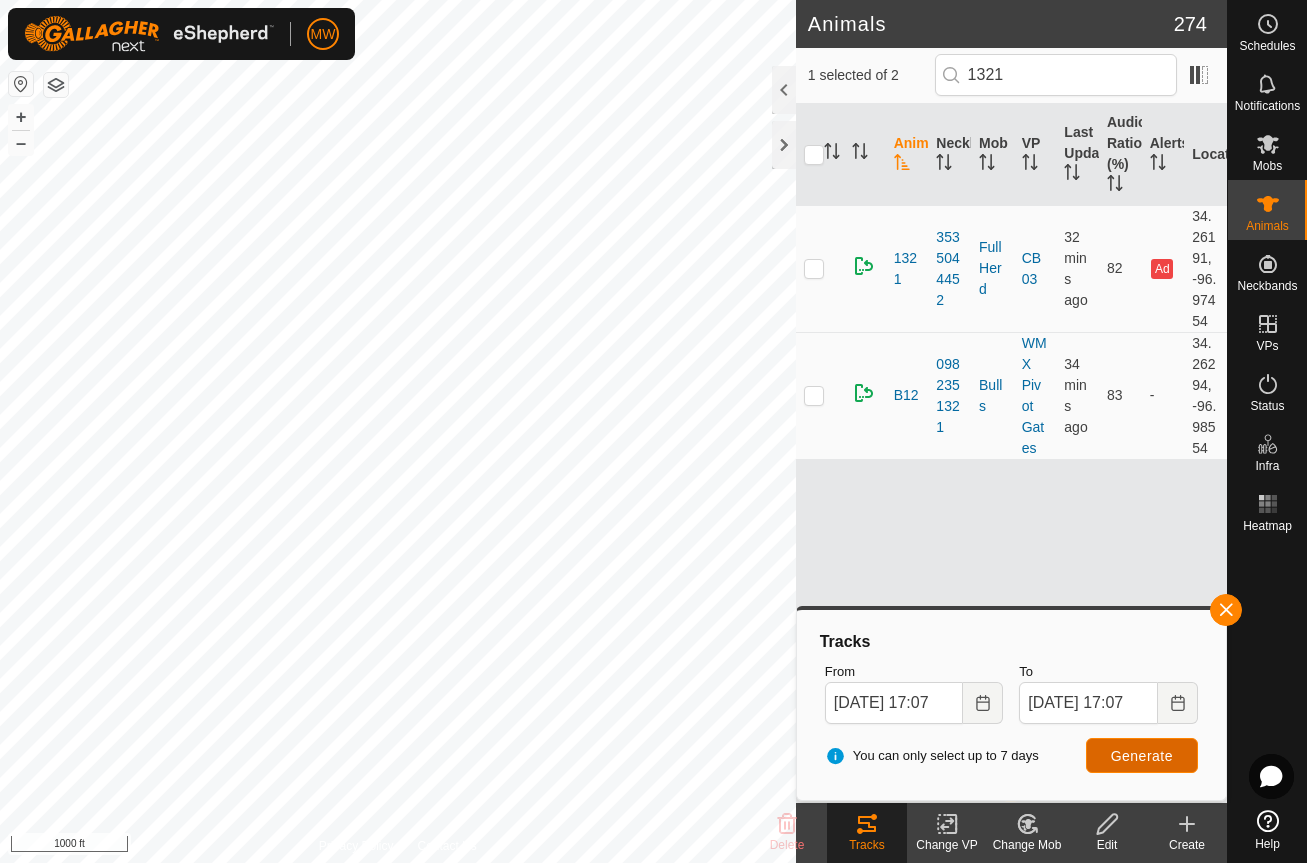 click on "Generate" at bounding box center (1142, 756) 